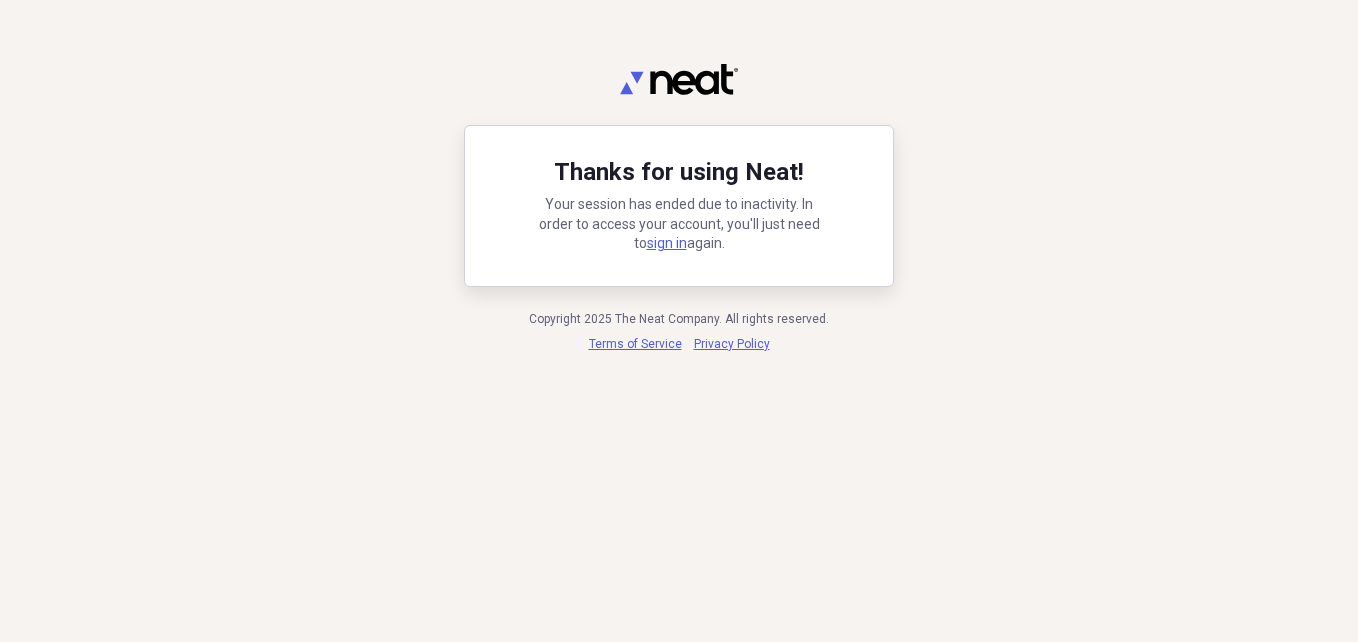 scroll, scrollTop: 0, scrollLeft: 0, axis: both 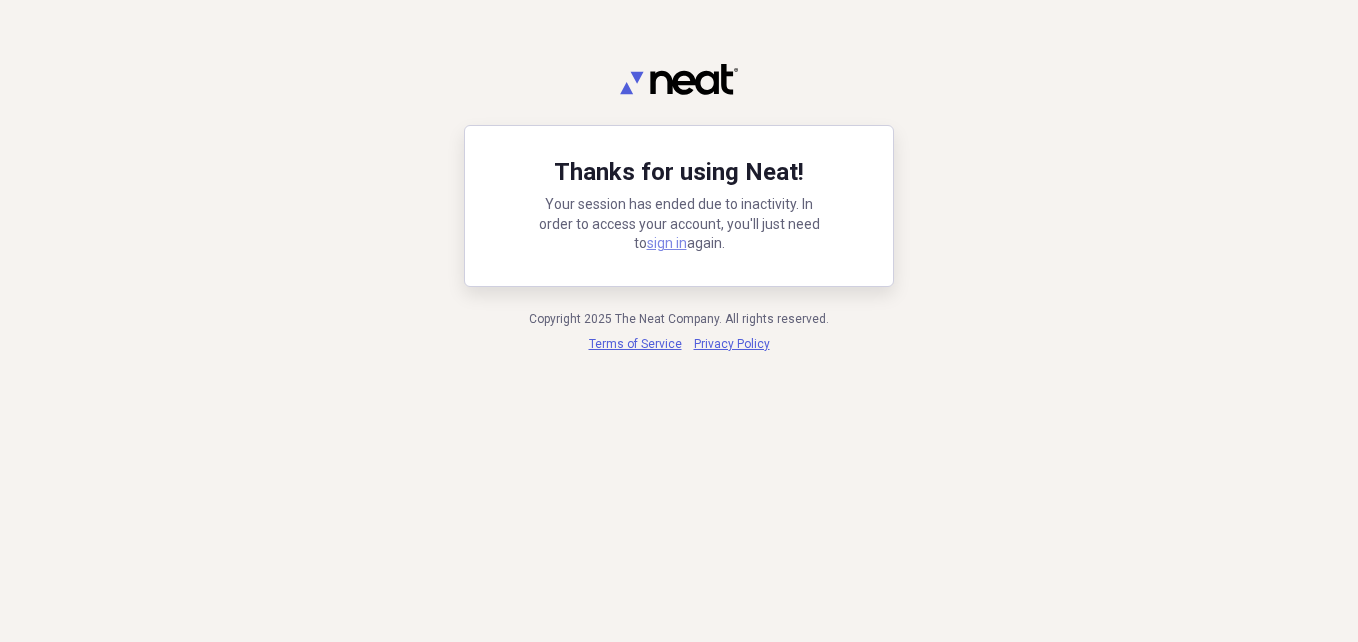 click on "sign in" at bounding box center (667, 243) 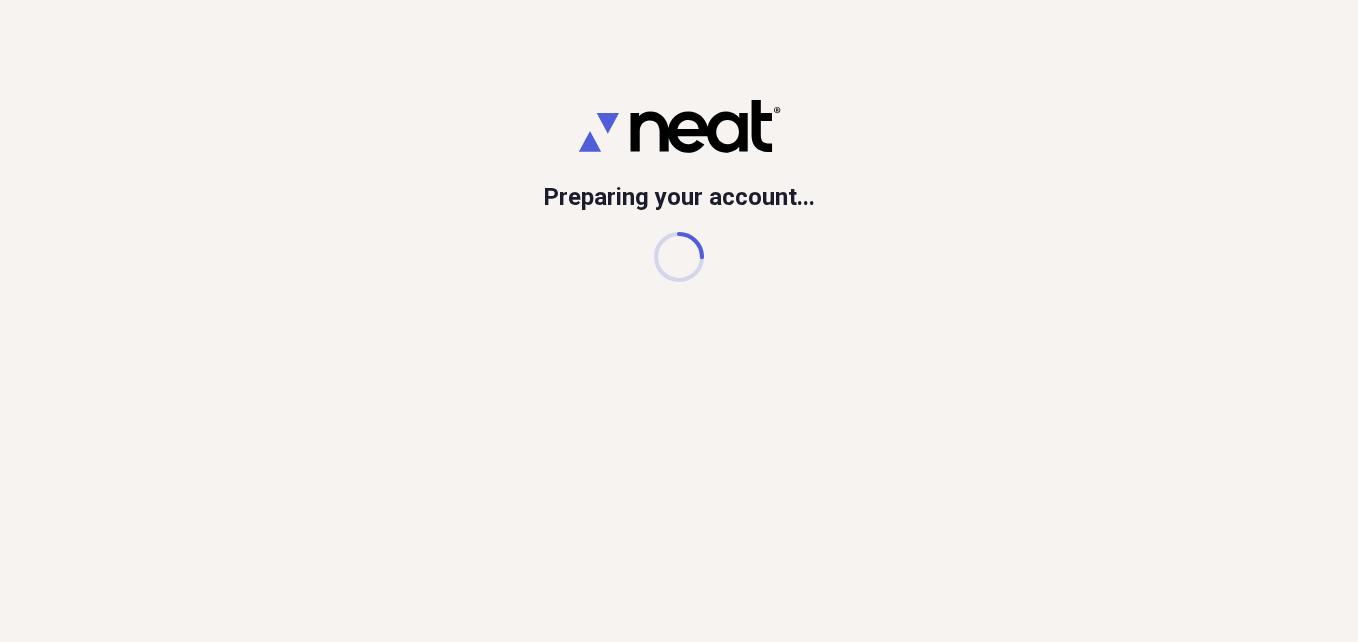 scroll, scrollTop: 0, scrollLeft: 0, axis: both 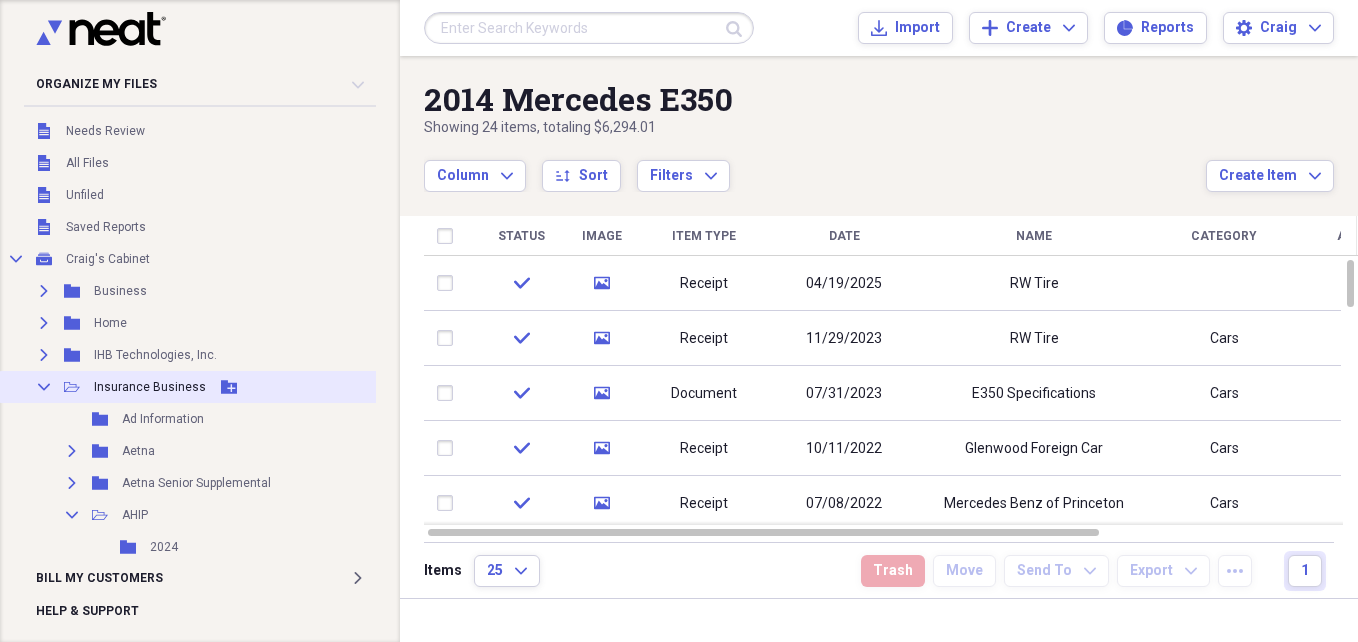 click 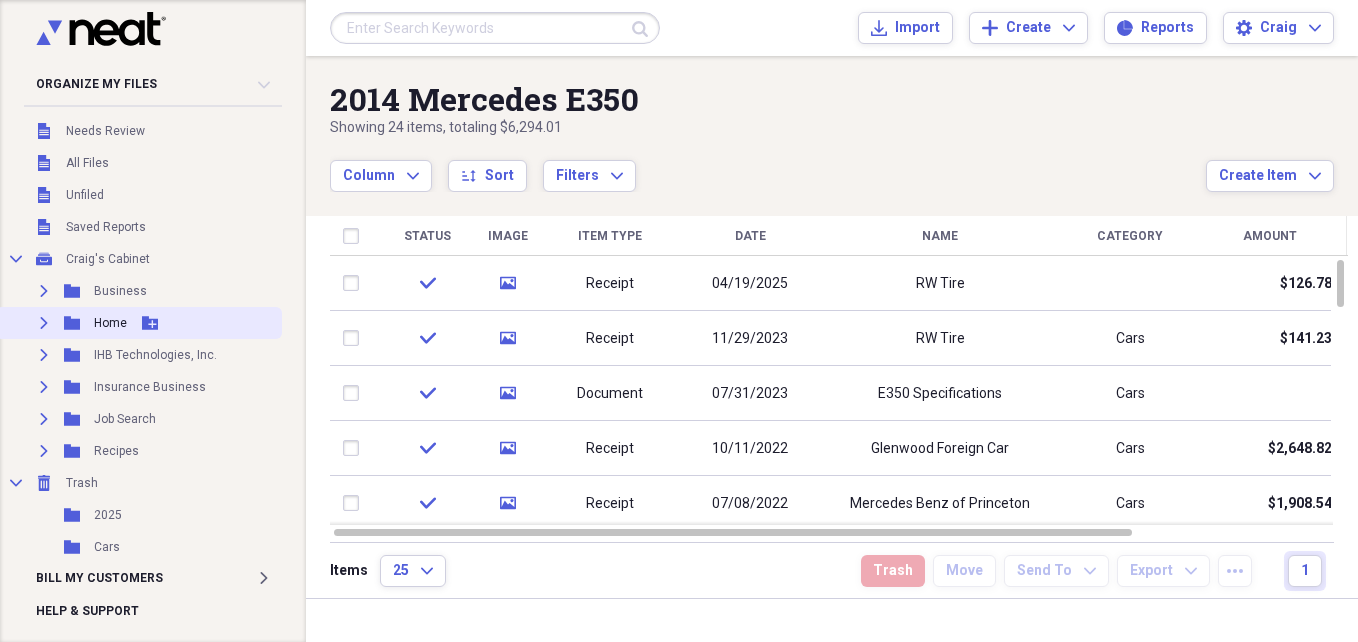 click on "Expand" 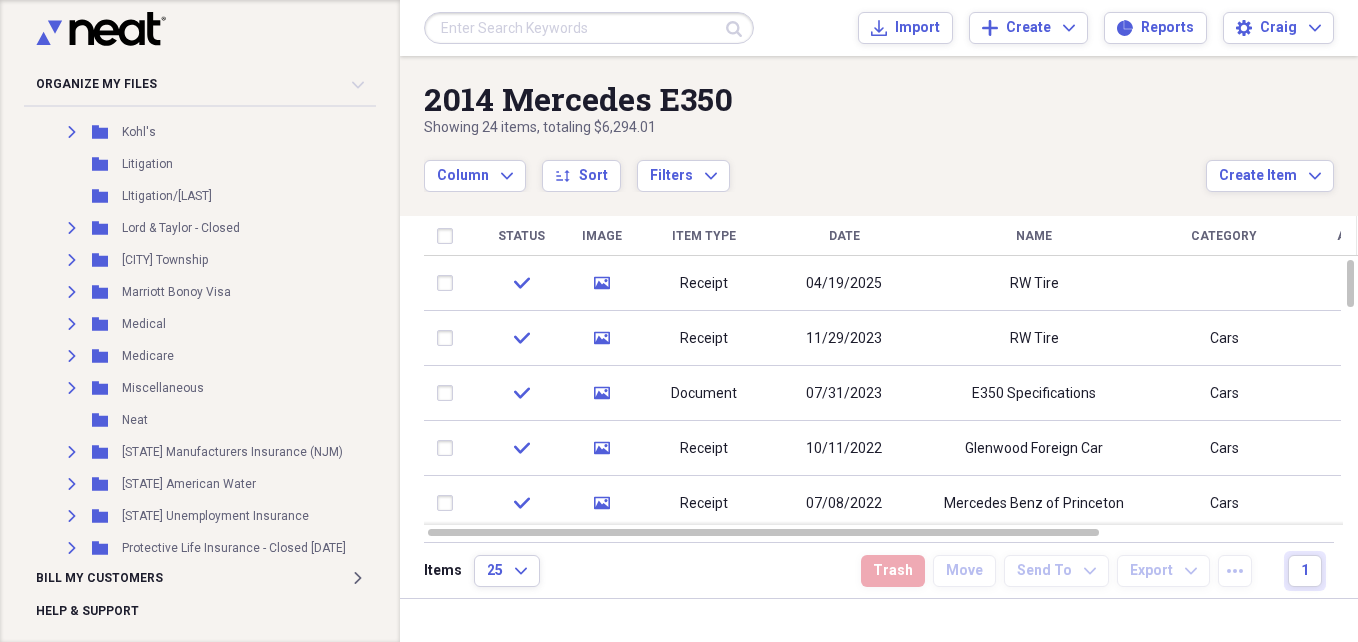 scroll, scrollTop: 1603, scrollLeft: 0, axis: vertical 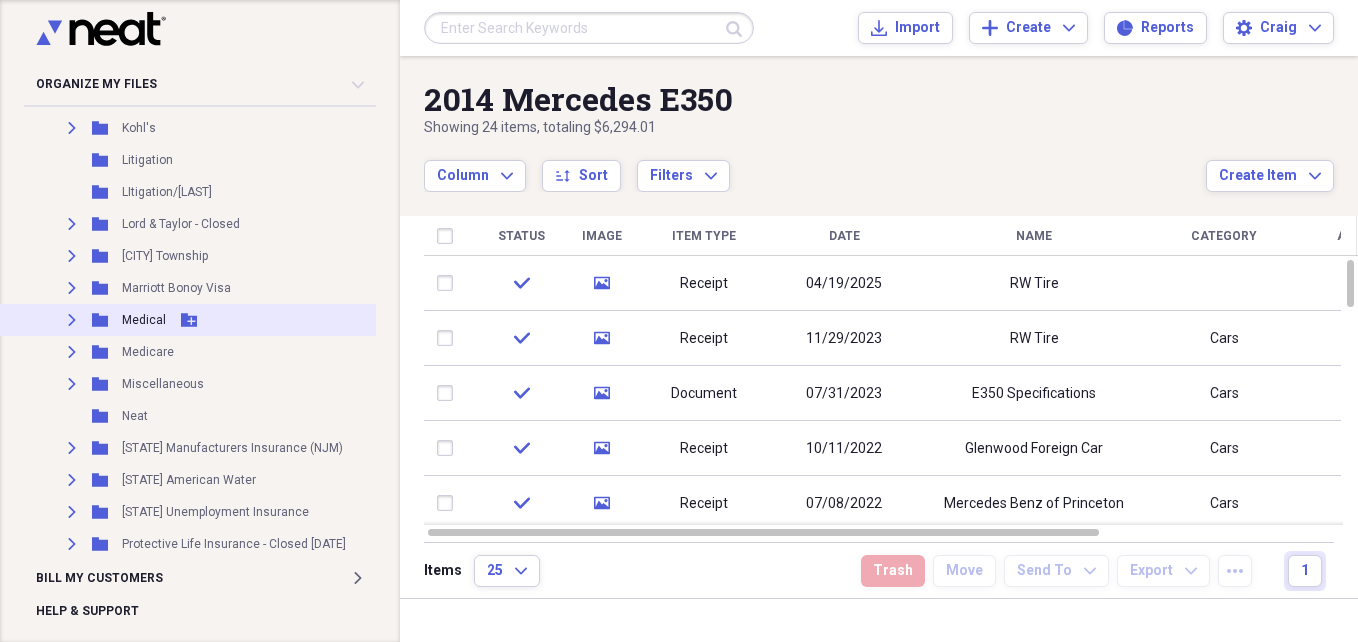 click on "Expand" 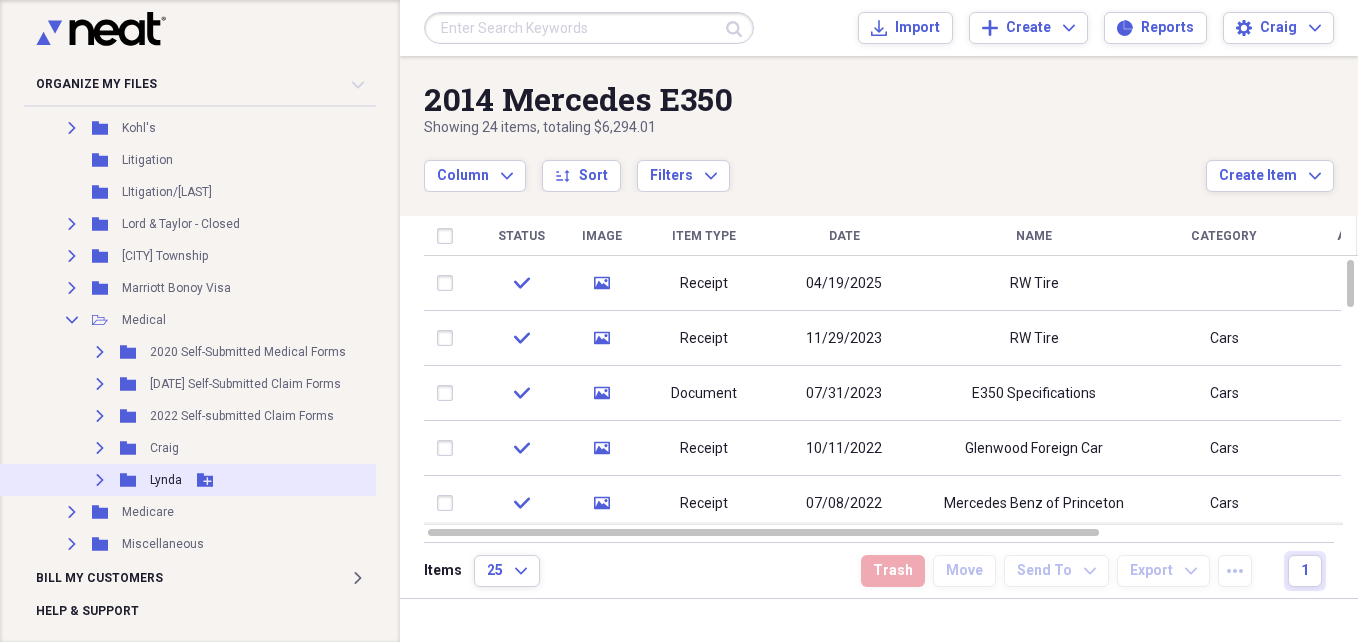 click on "Expand" 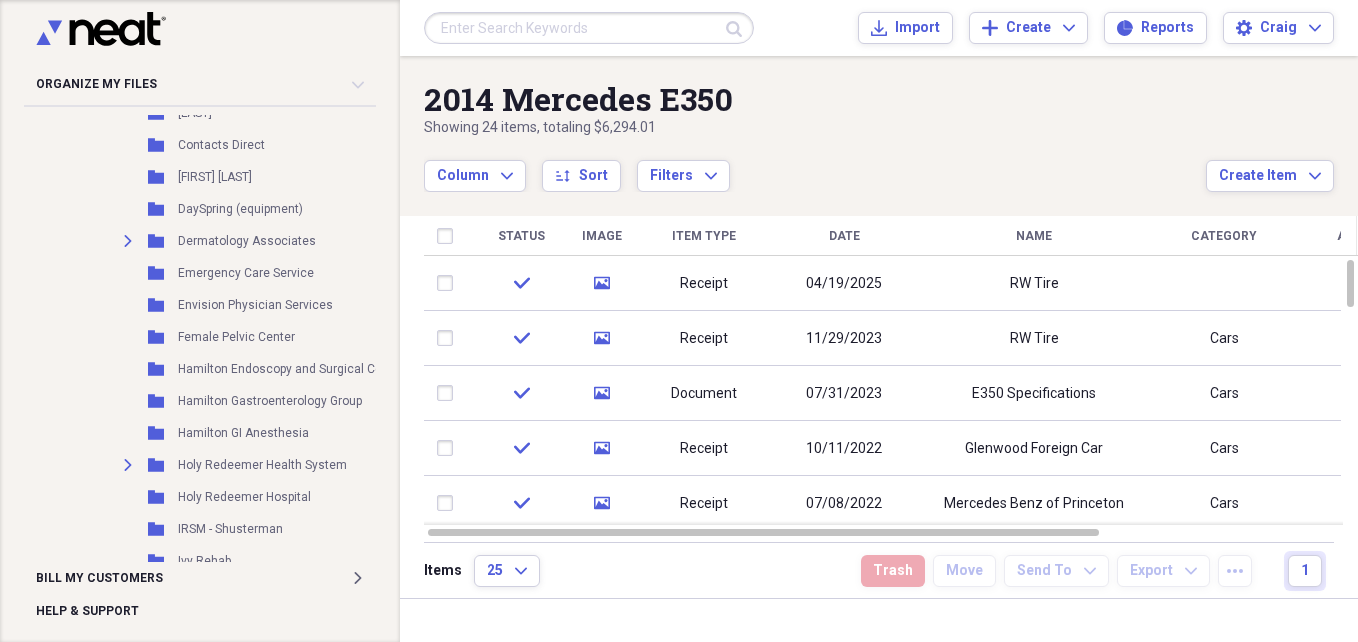 scroll, scrollTop: 2321, scrollLeft: 0, axis: vertical 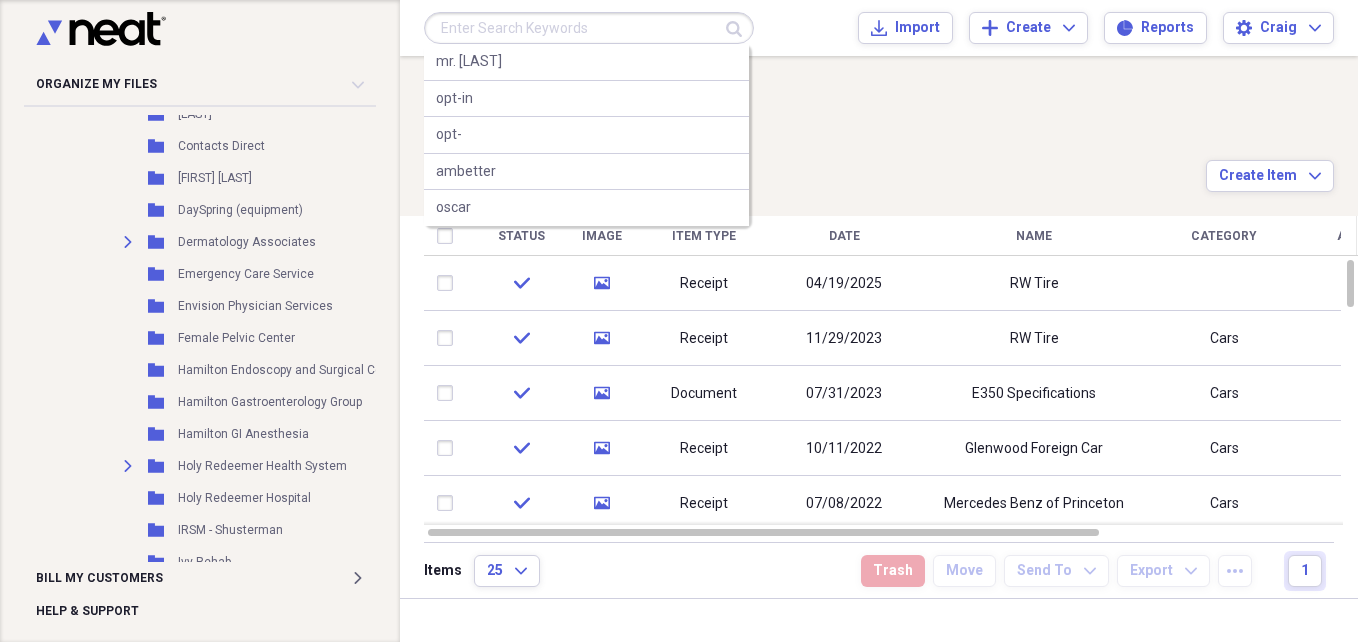 click at bounding box center [589, 28] 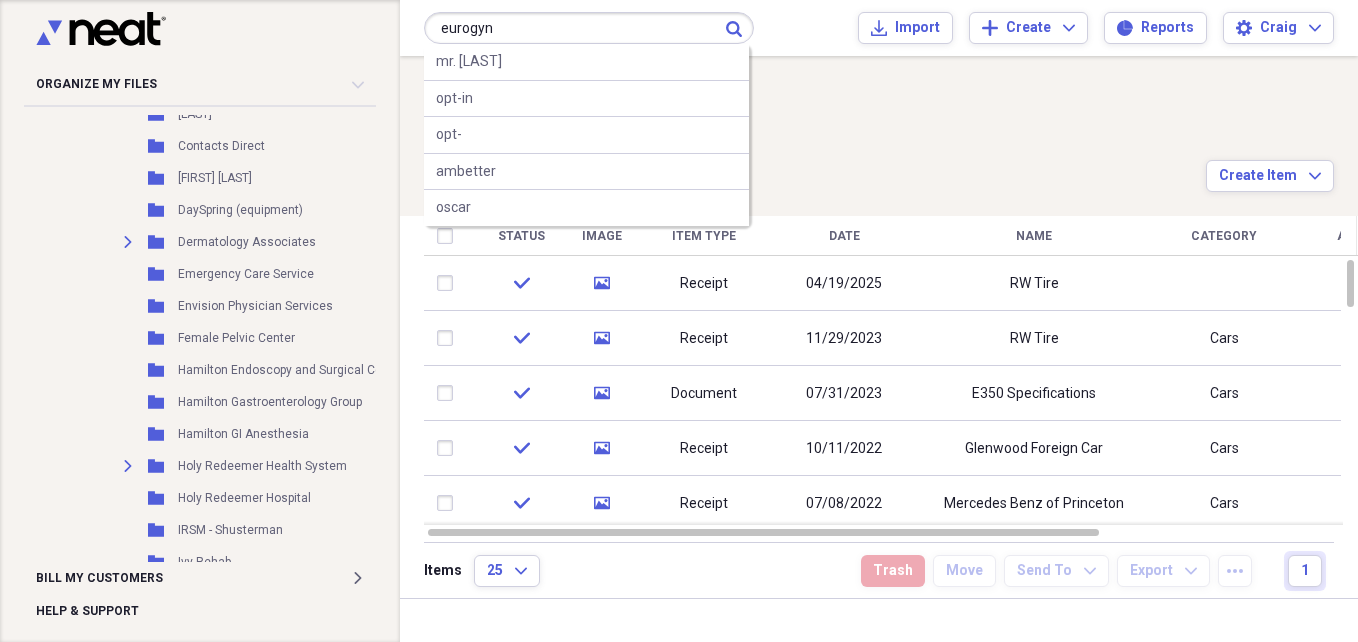 type on "eurogyn" 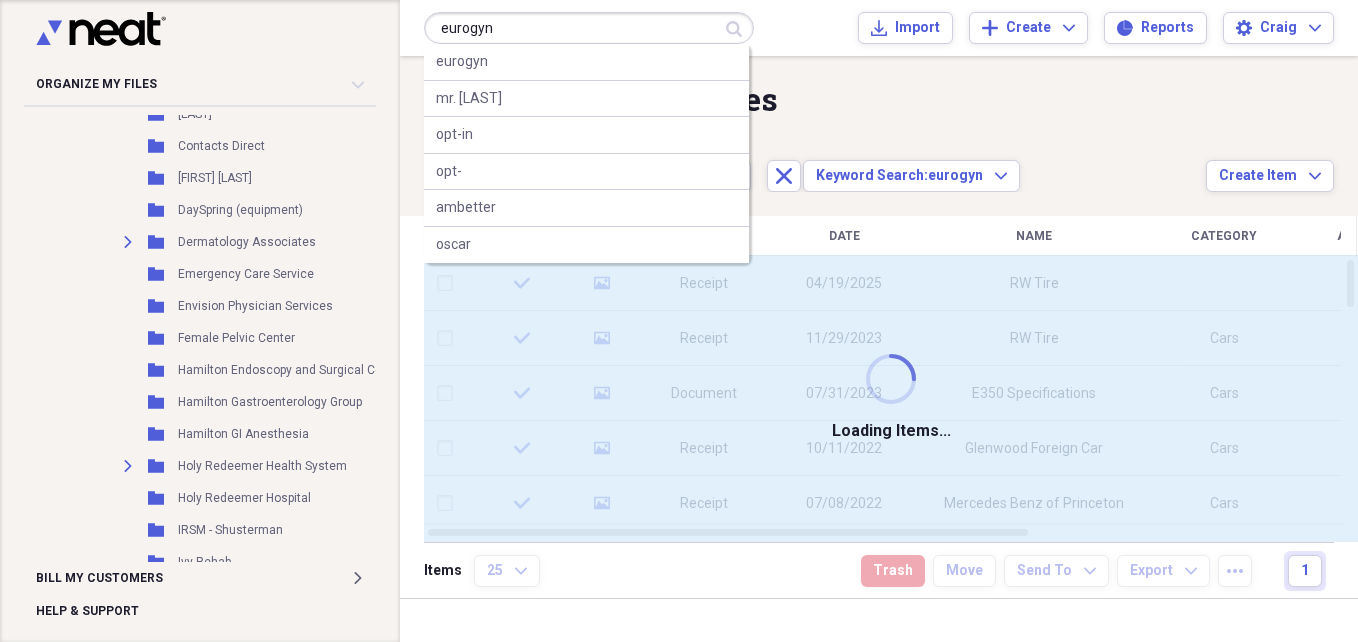 type 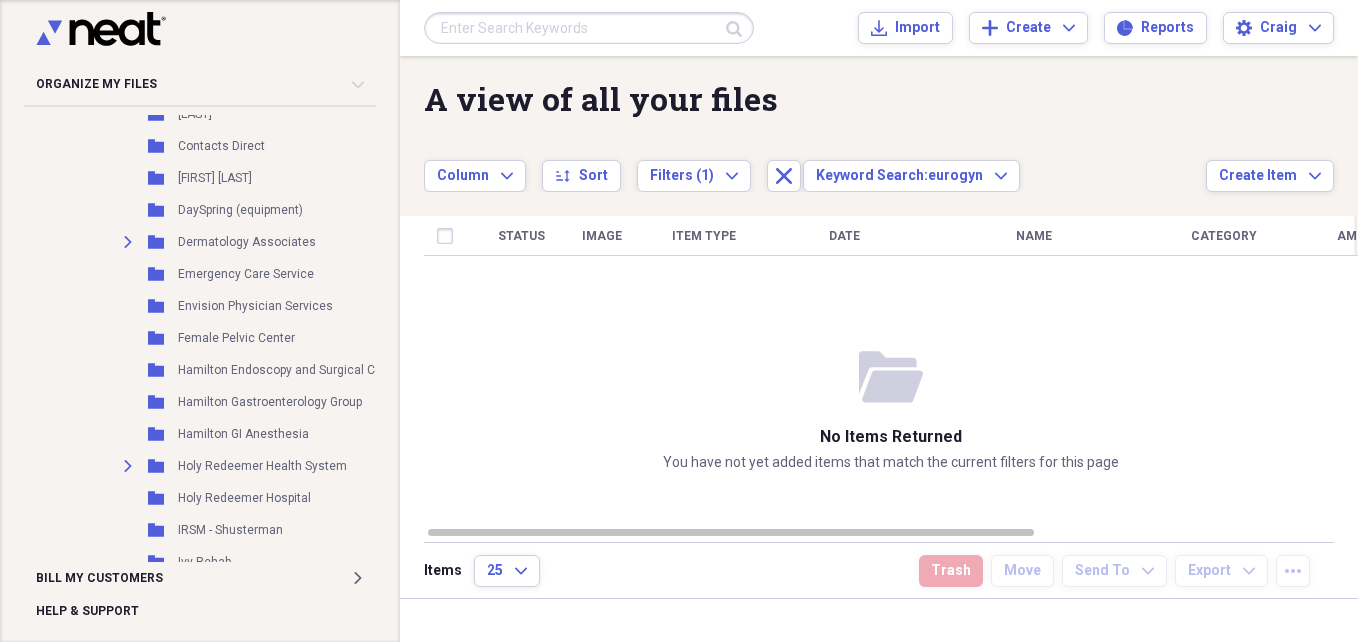 click at bounding box center (589, 28) 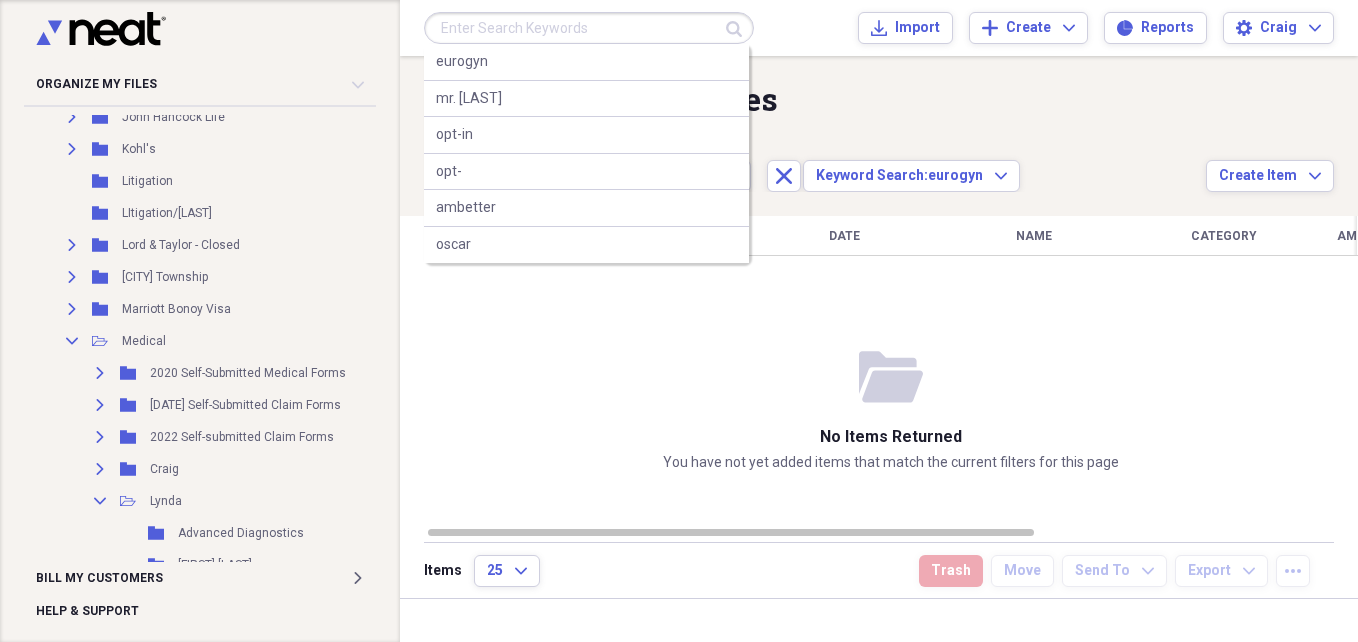 scroll, scrollTop: 1579, scrollLeft: 0, axis: vertical 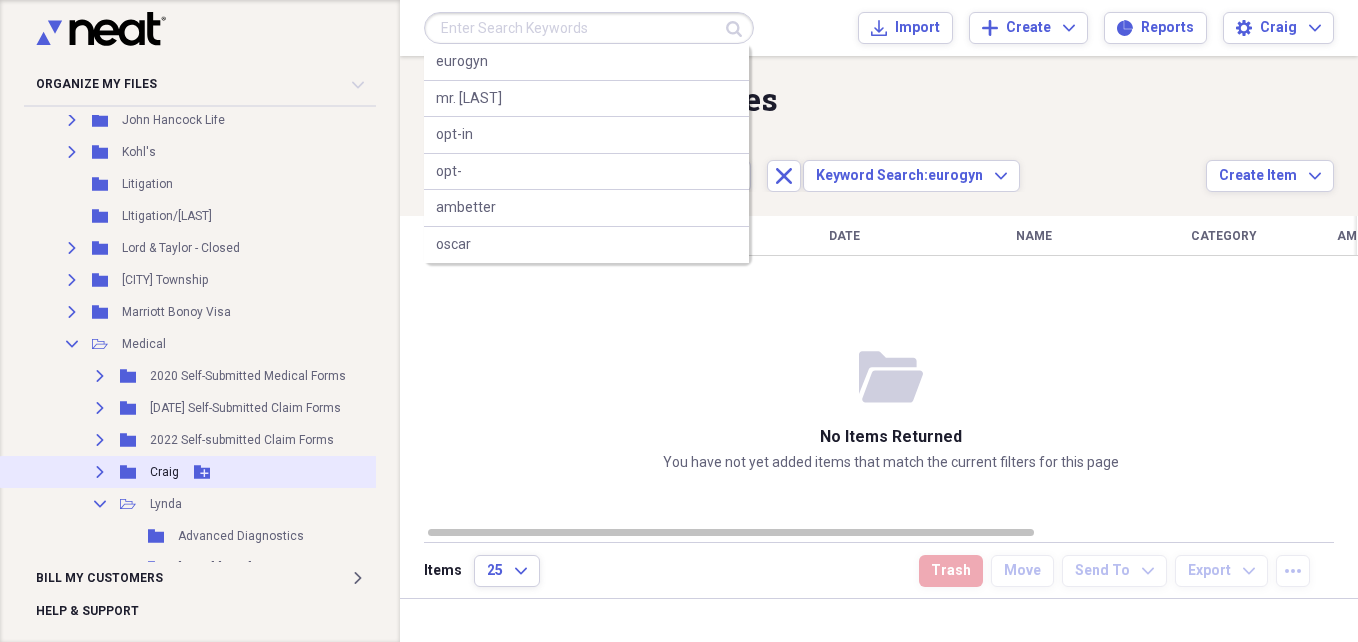 click on "Expand" 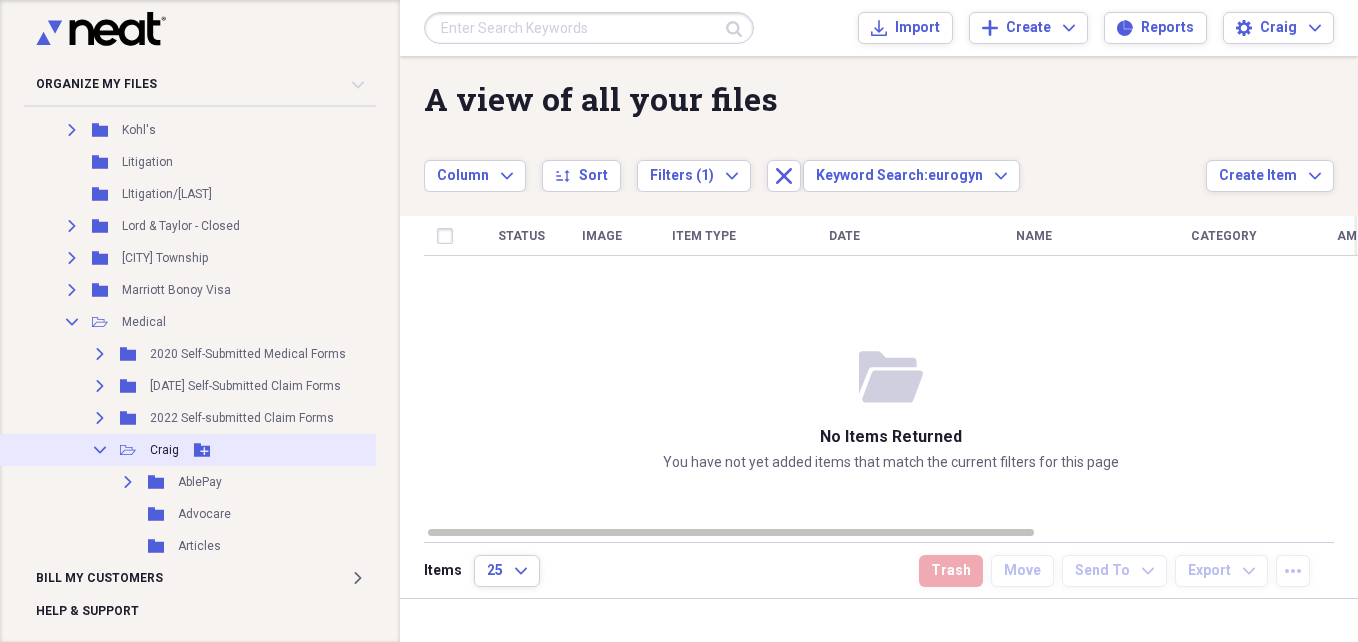 scroll, scrollTop: 1678, scrollLeft: 0, axis: vertical 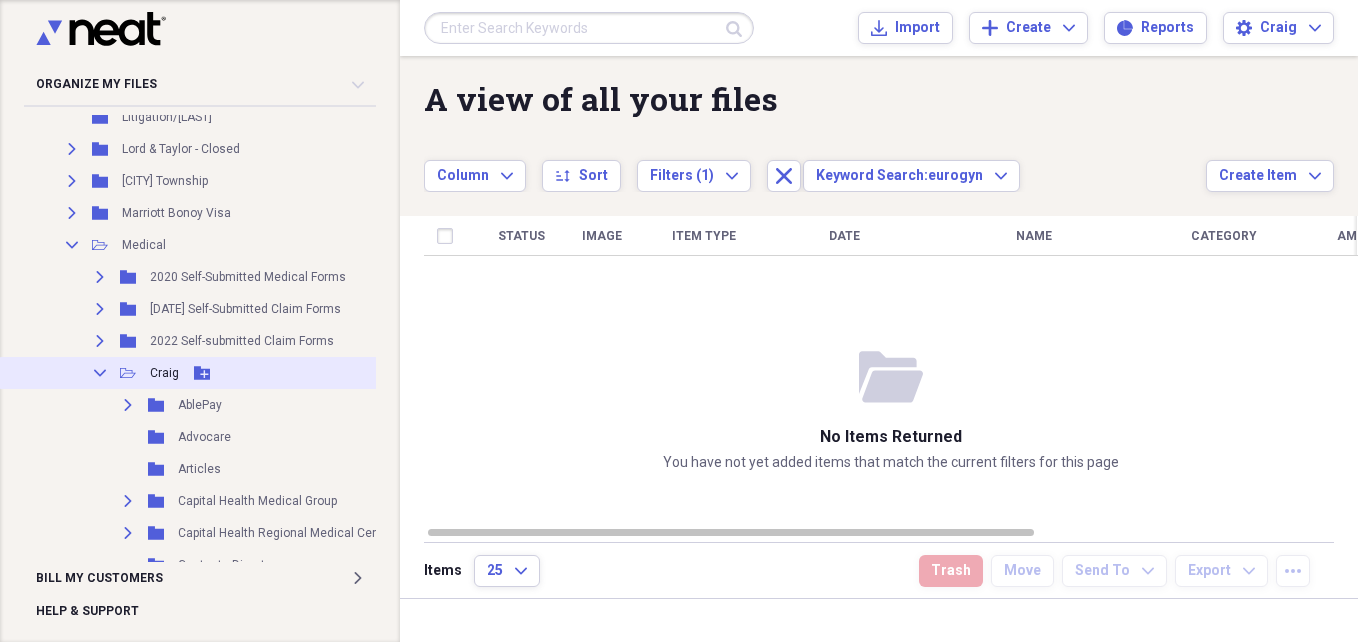 click on "Collapse" at bounding box center (100, 373) 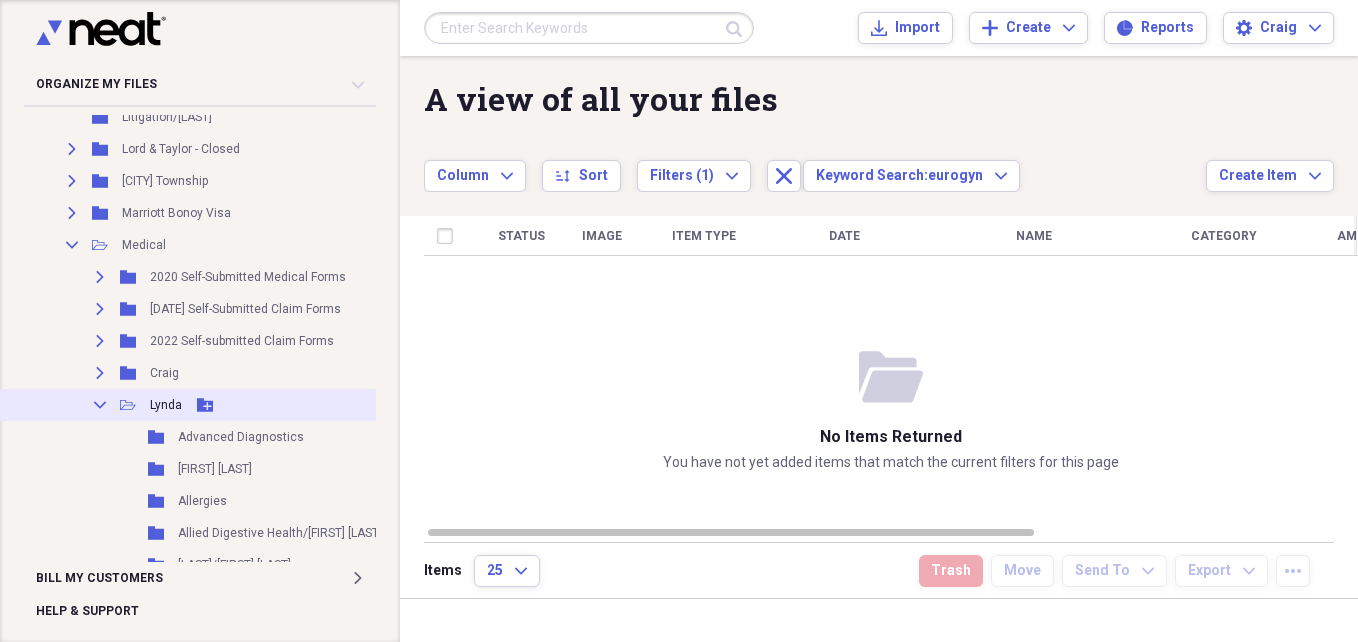 click on "Collapse" at bounding box center [100, 405] 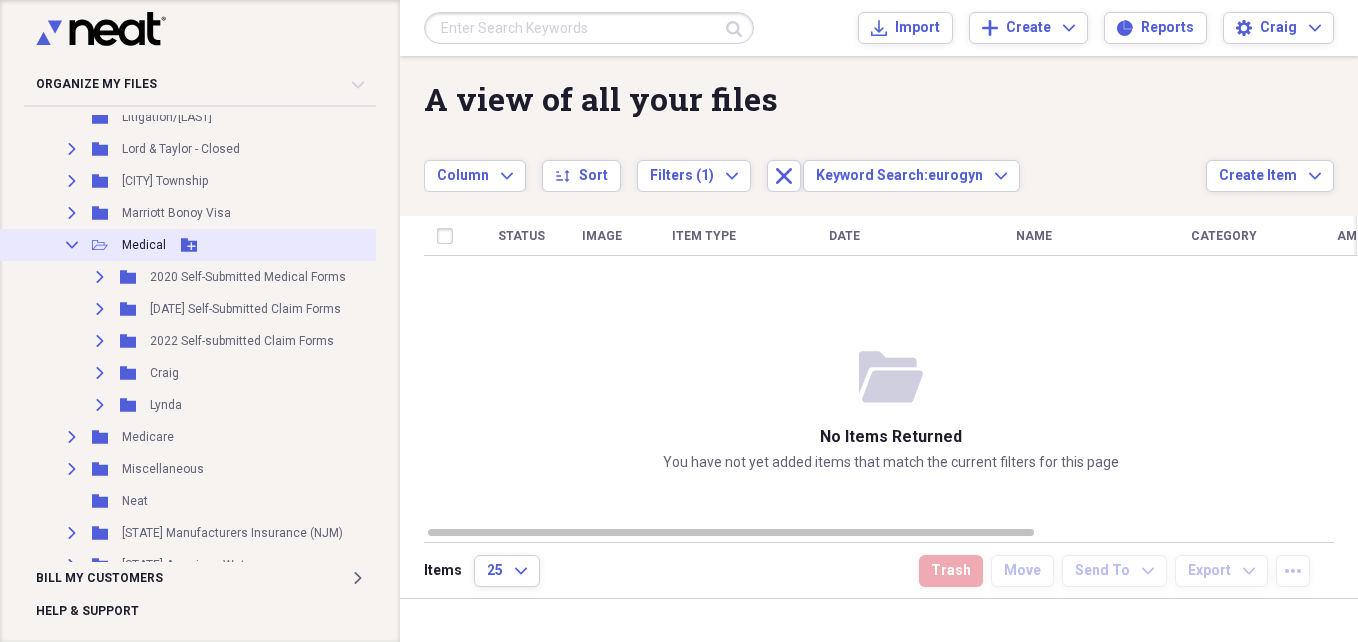 click on "Collapse" 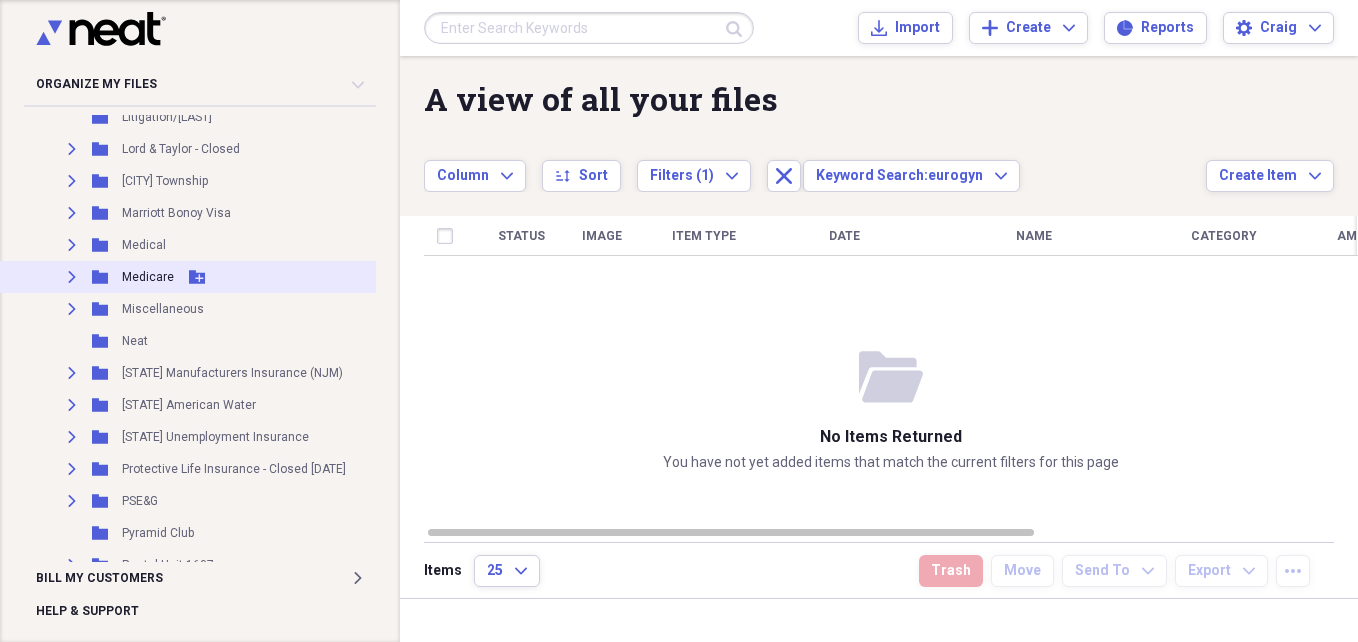 click on "Expand" 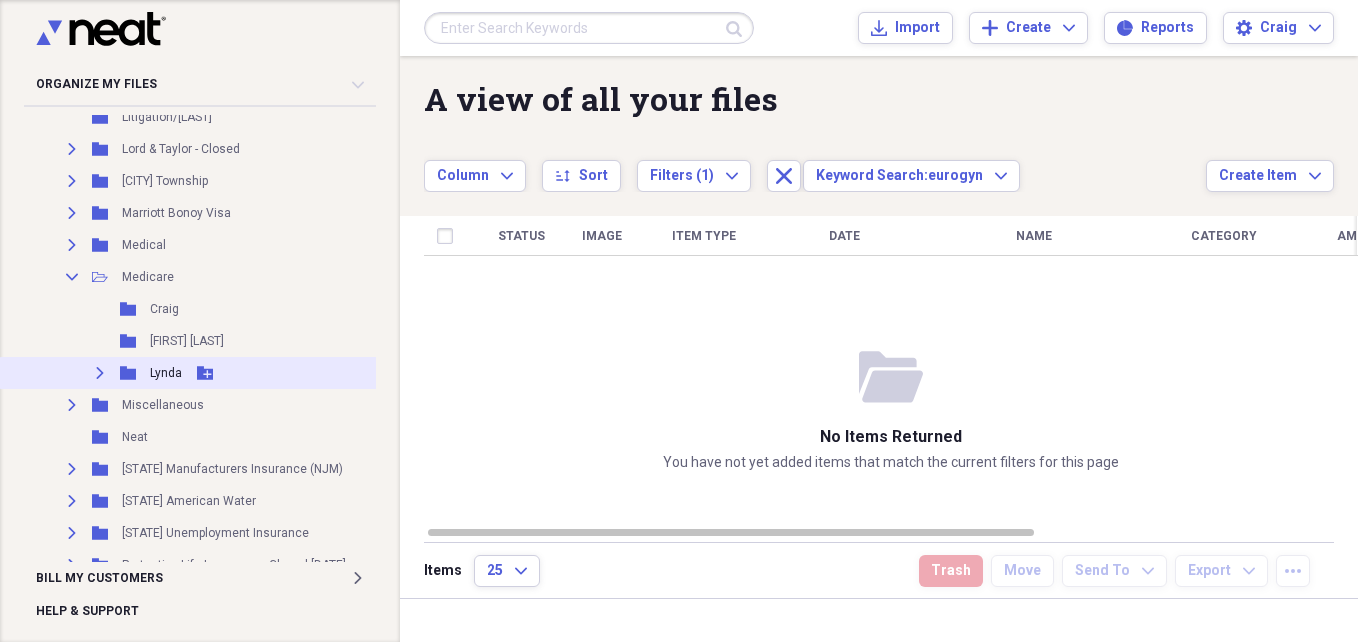 click 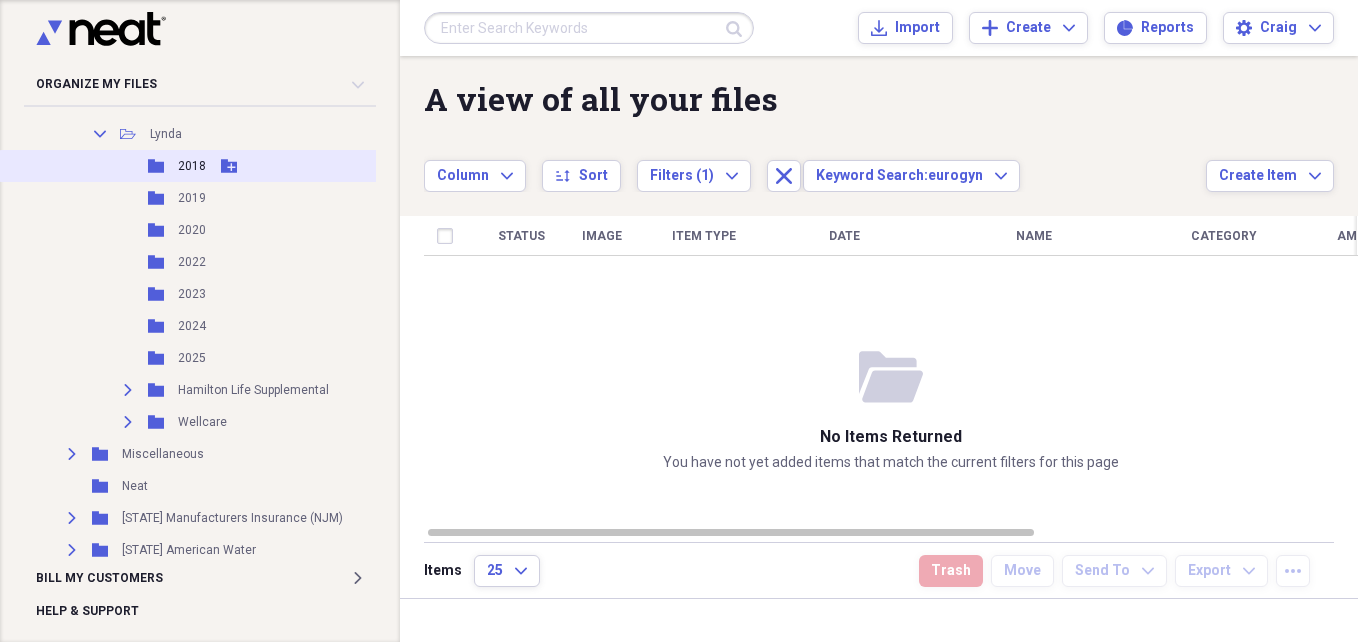 scroll, scrollTop: 1924, scrollLeft: 0, axis: vertical 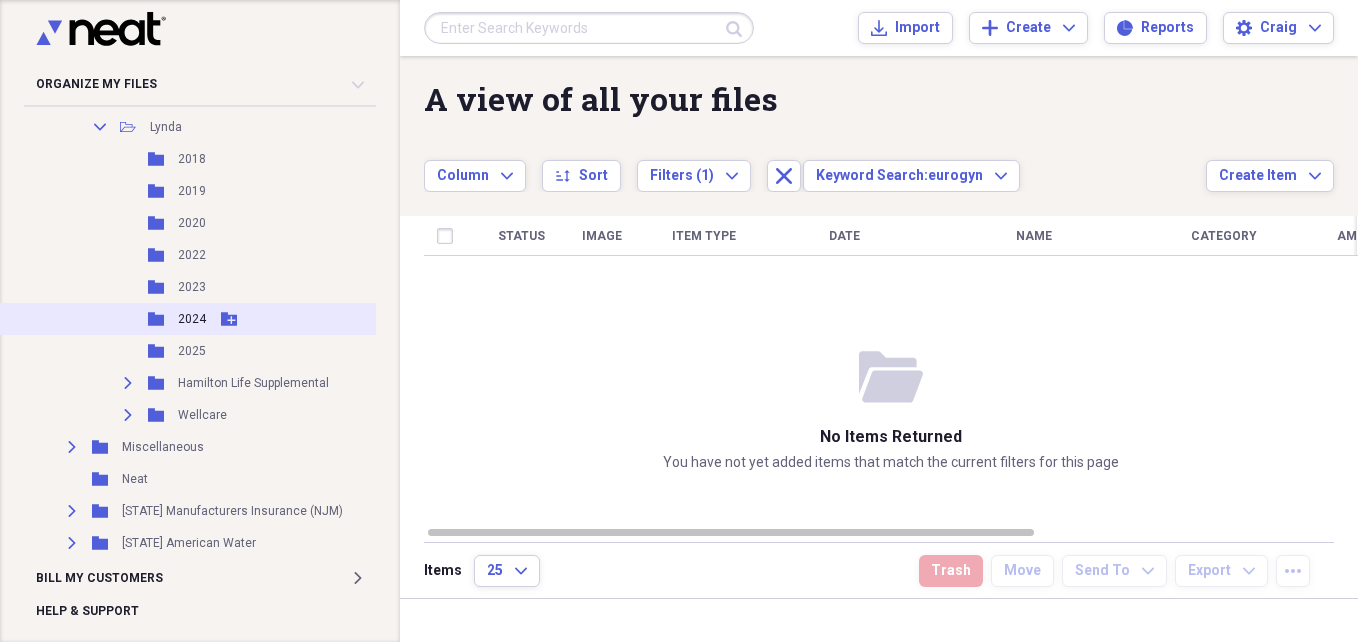 click on "2024" at bounding box center (192, 319) 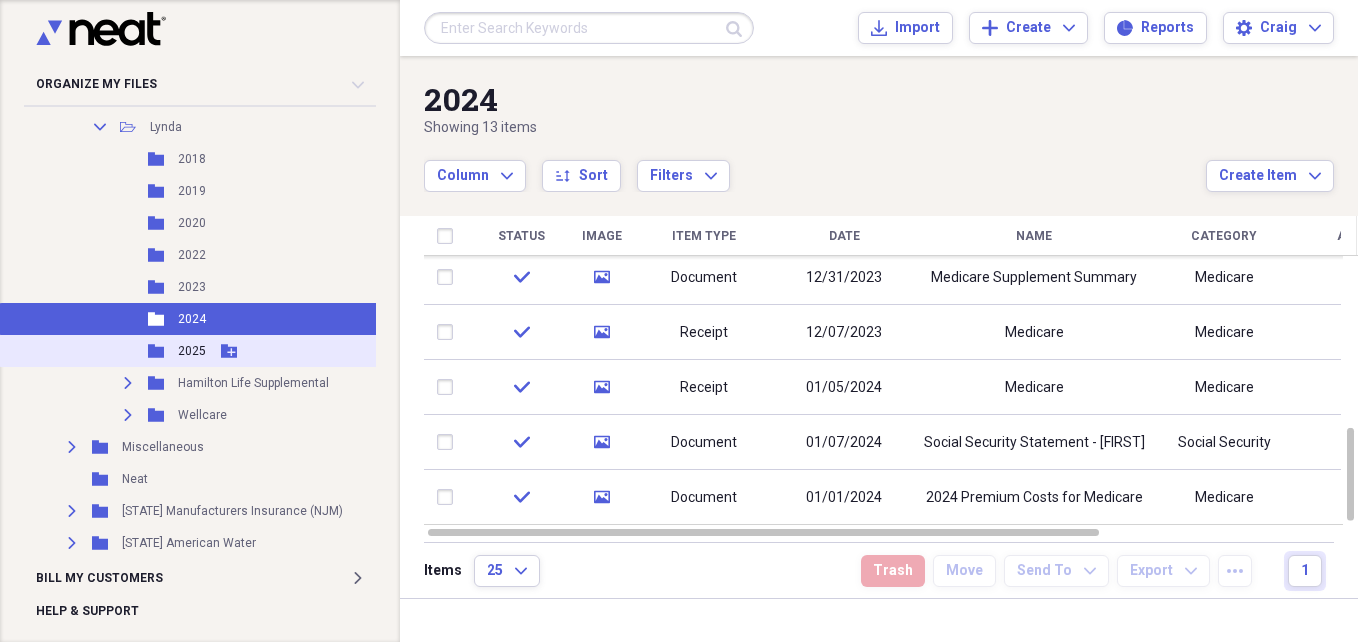 click on "2025" at bounding box center [192, 351] 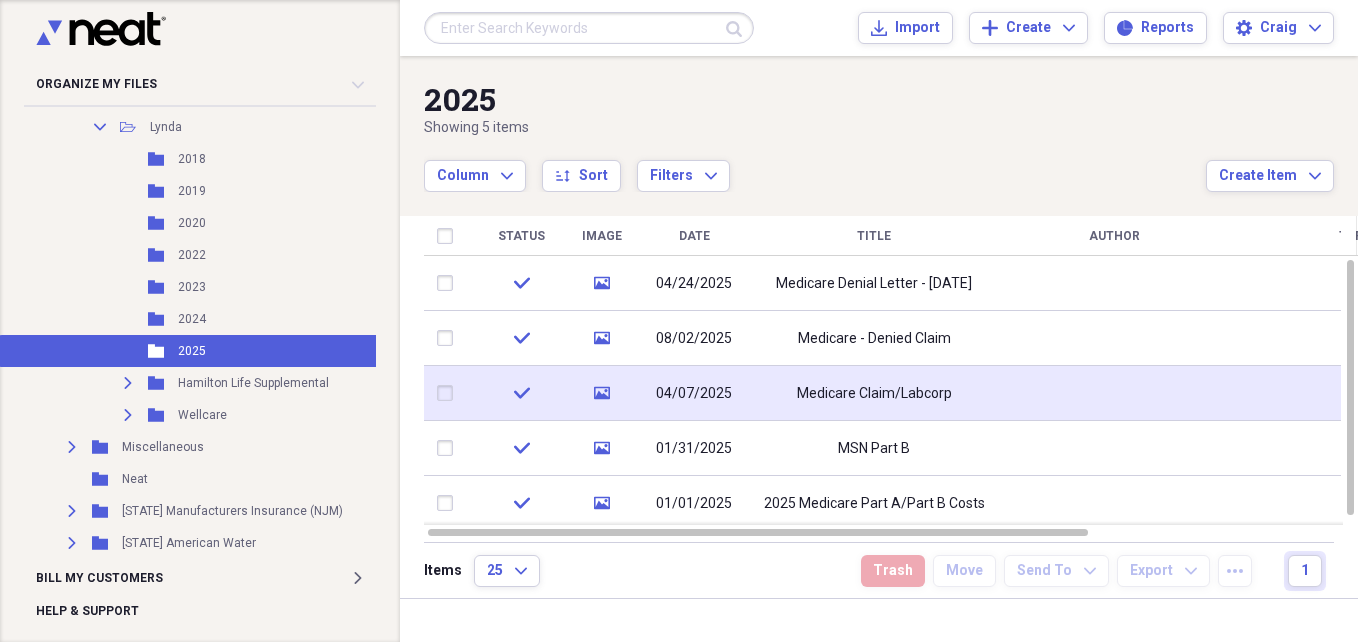 click on "Medicare Claim/Labcorp" at bounding box center (874, 393) 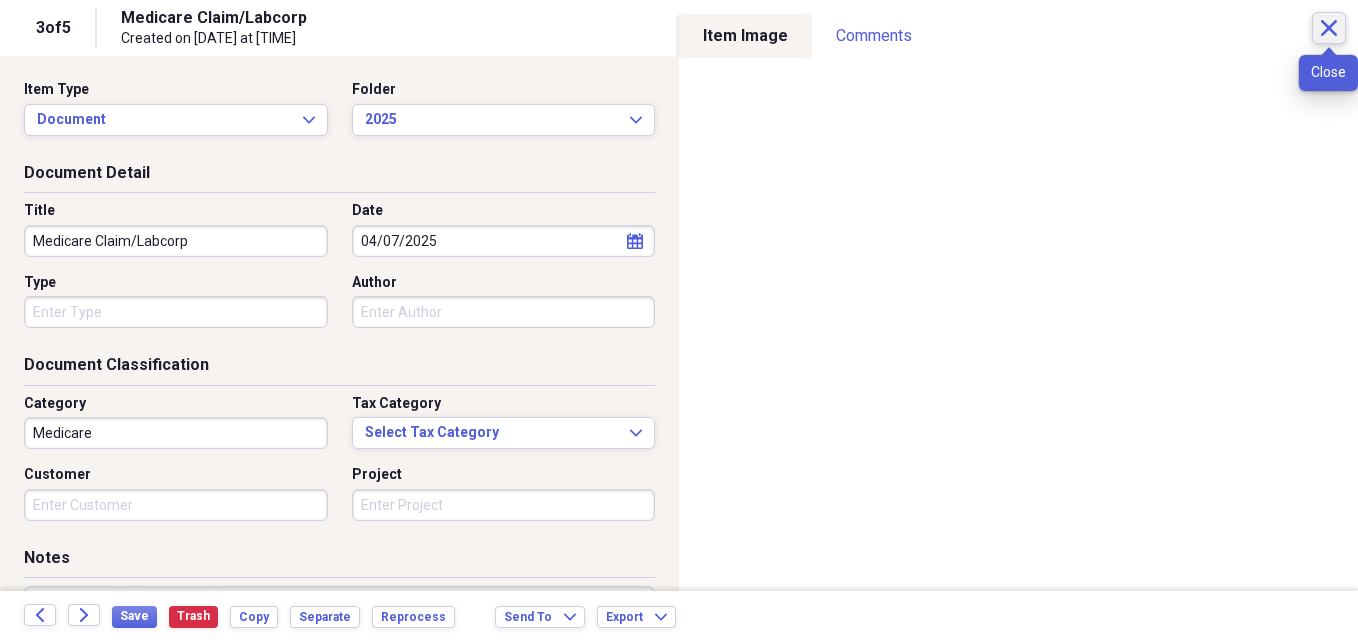 click on "Close" 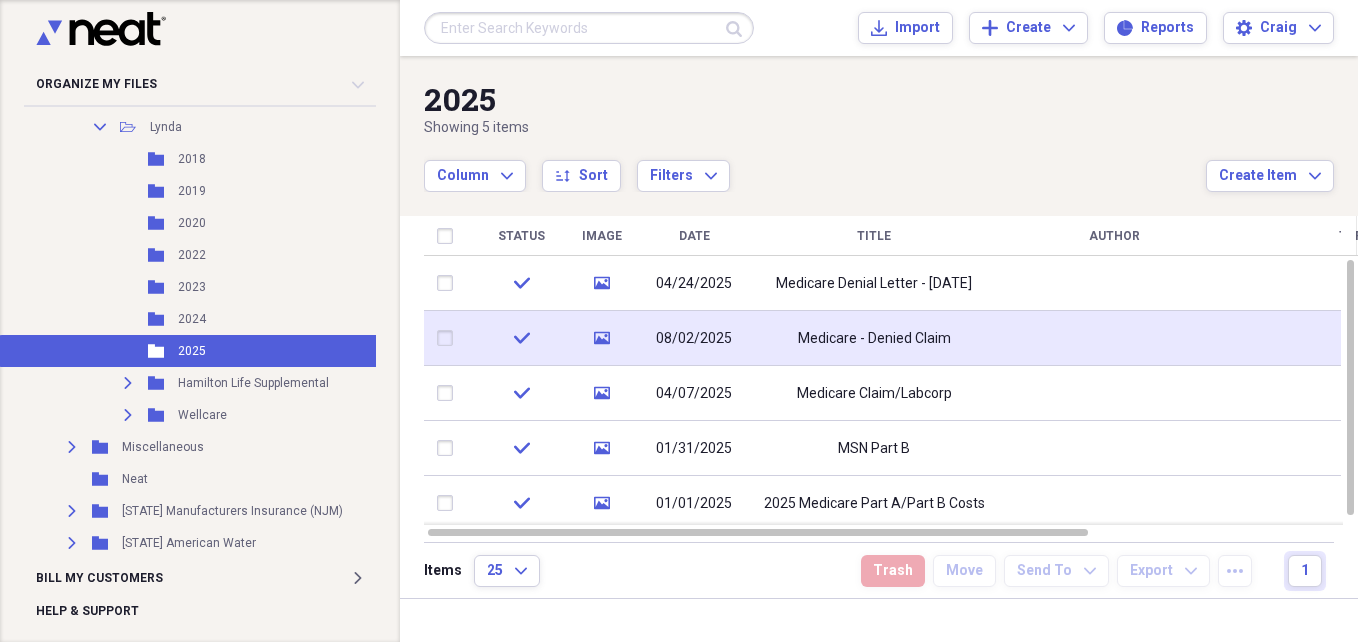 click on "Medicare - Denied Claim" at bounding box center [874, 339] 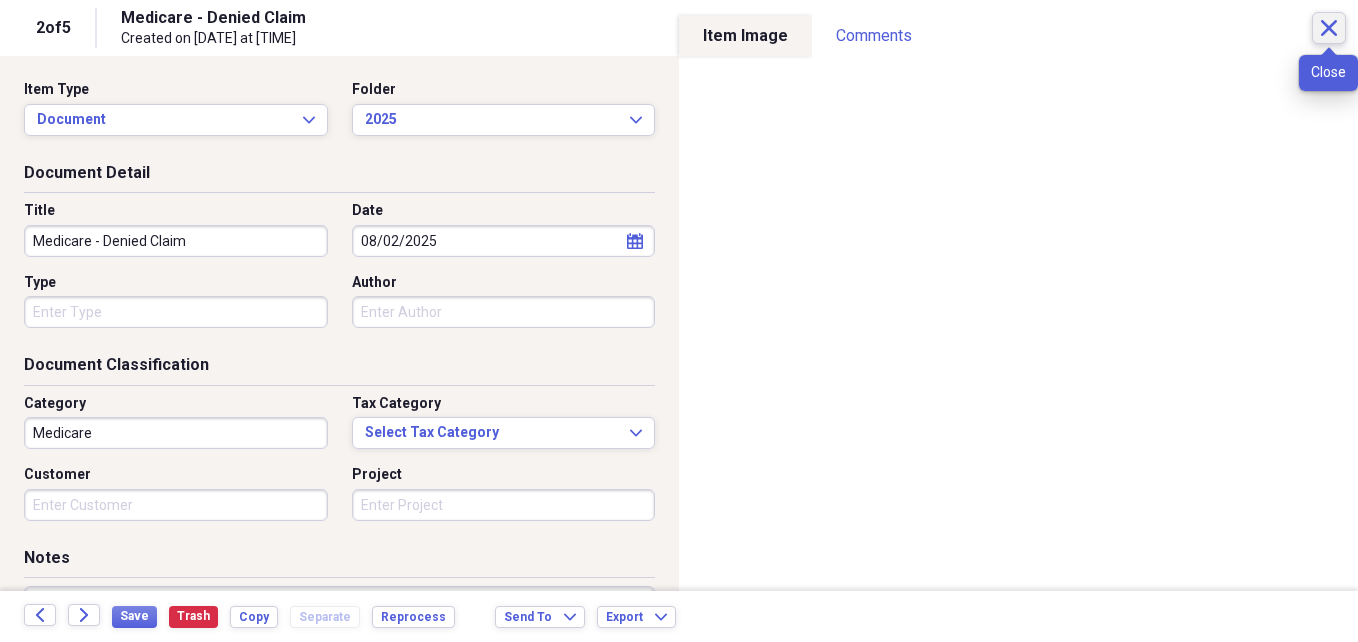 click on "Close" 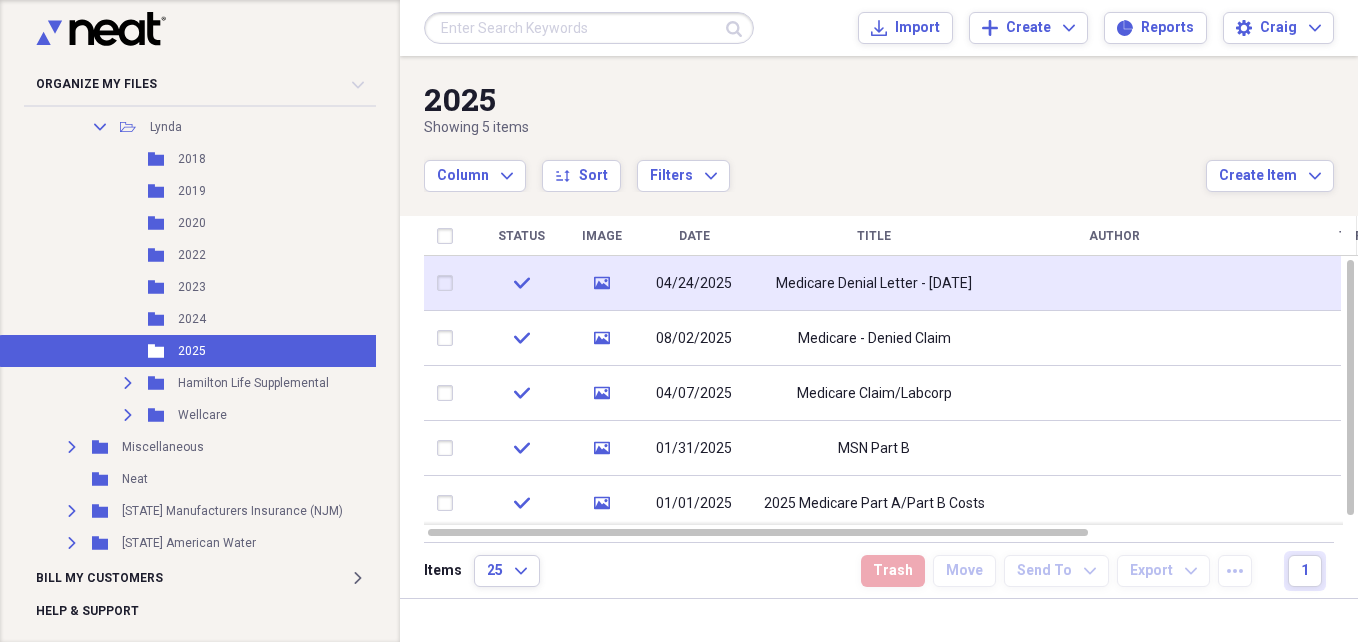click on "Medicare Denial Letter - [DATE]" at bounding box center [874, 283] 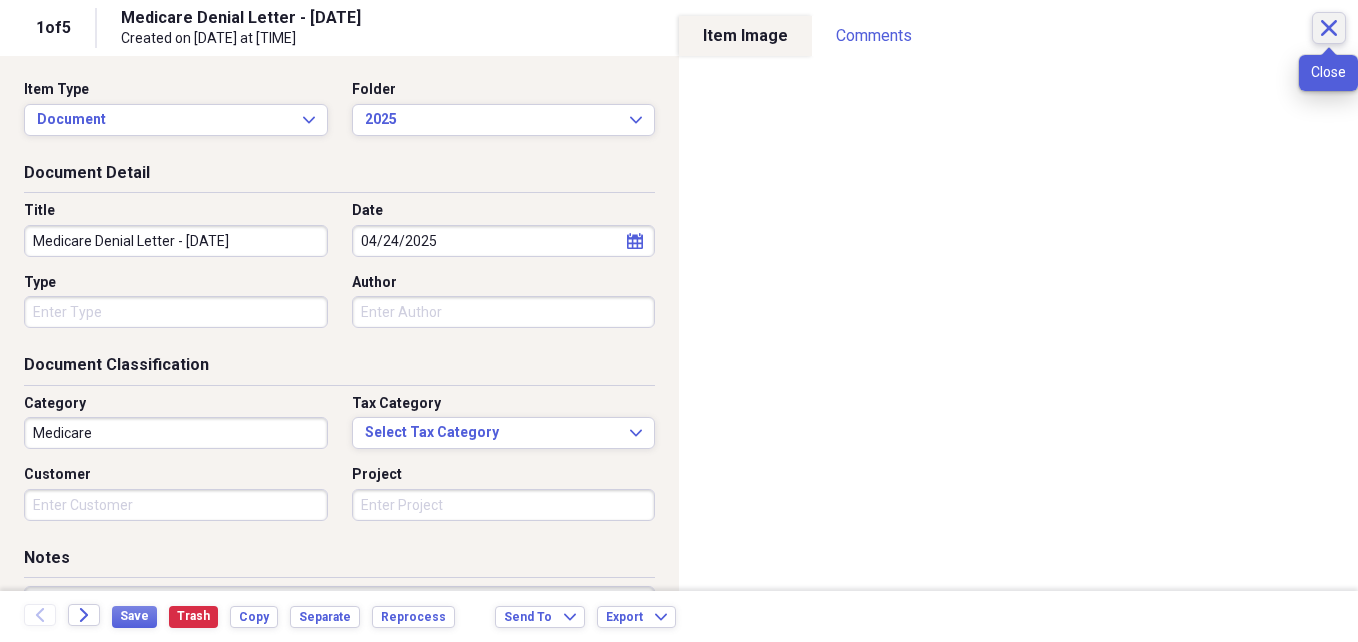 click on "Close" 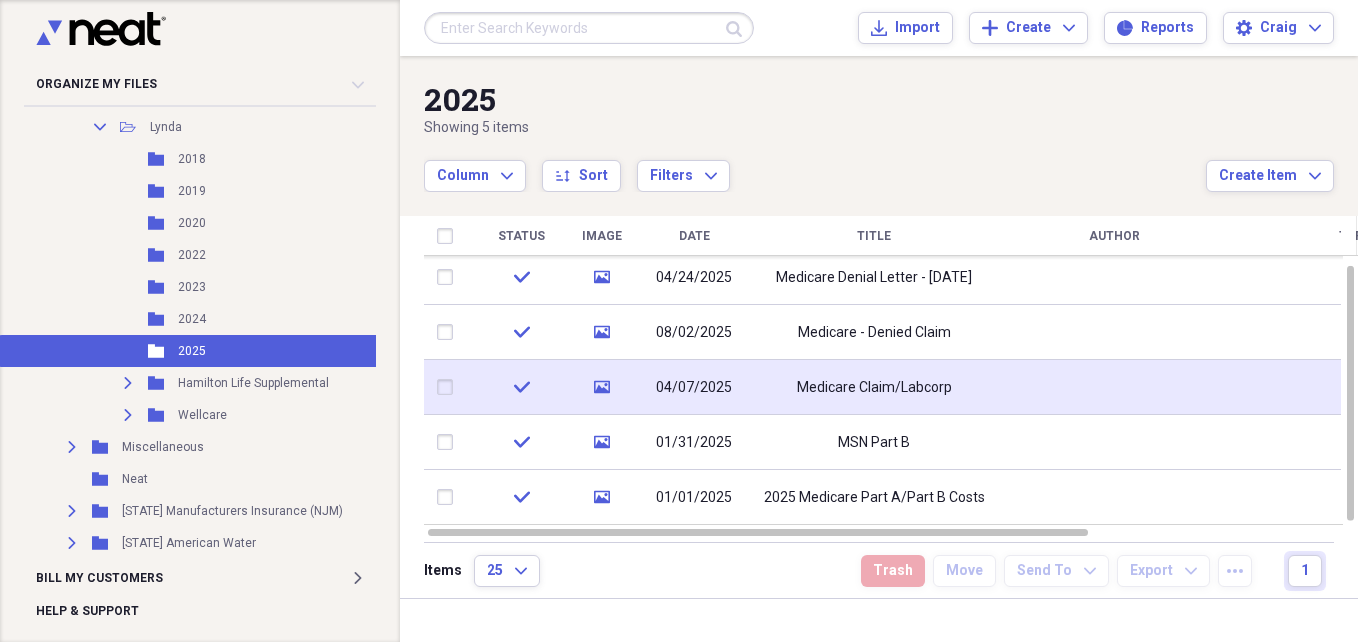 click on "Medicare Claim/Labcorp" at bounding box center [874, 388] 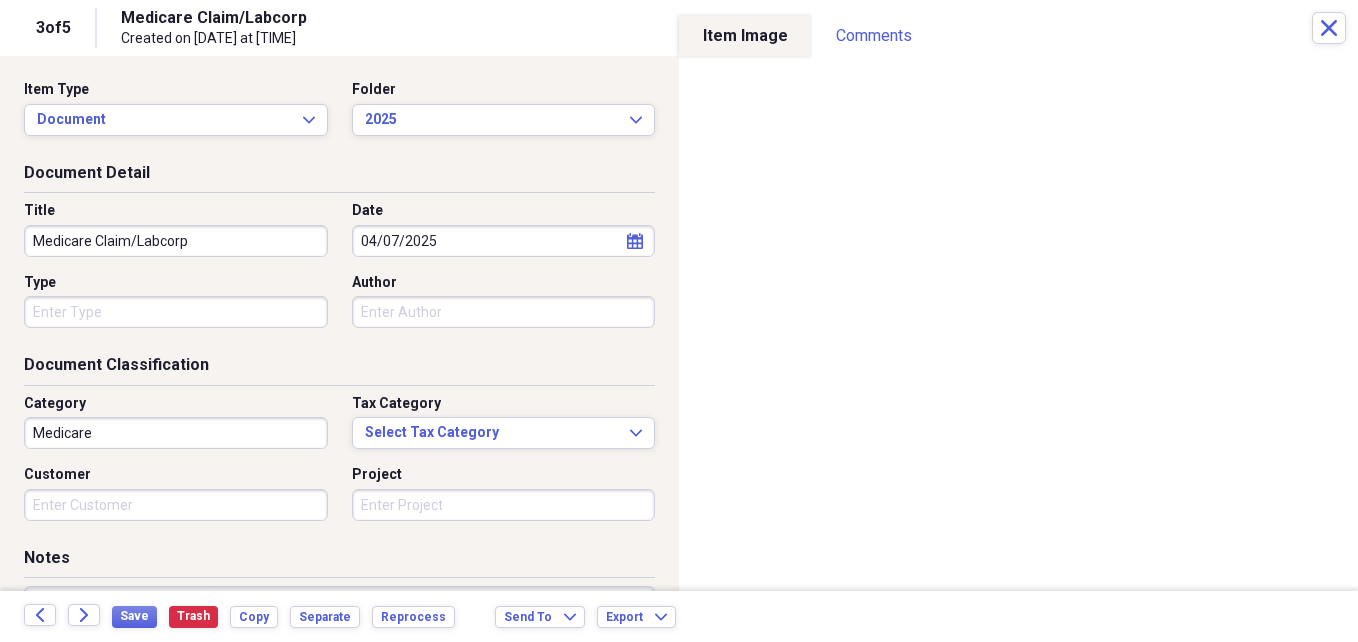 drag, startPoint x: 944, startPoint y: 380, endPoint x: 1248, endPoint y: 33, distance: 461.3296 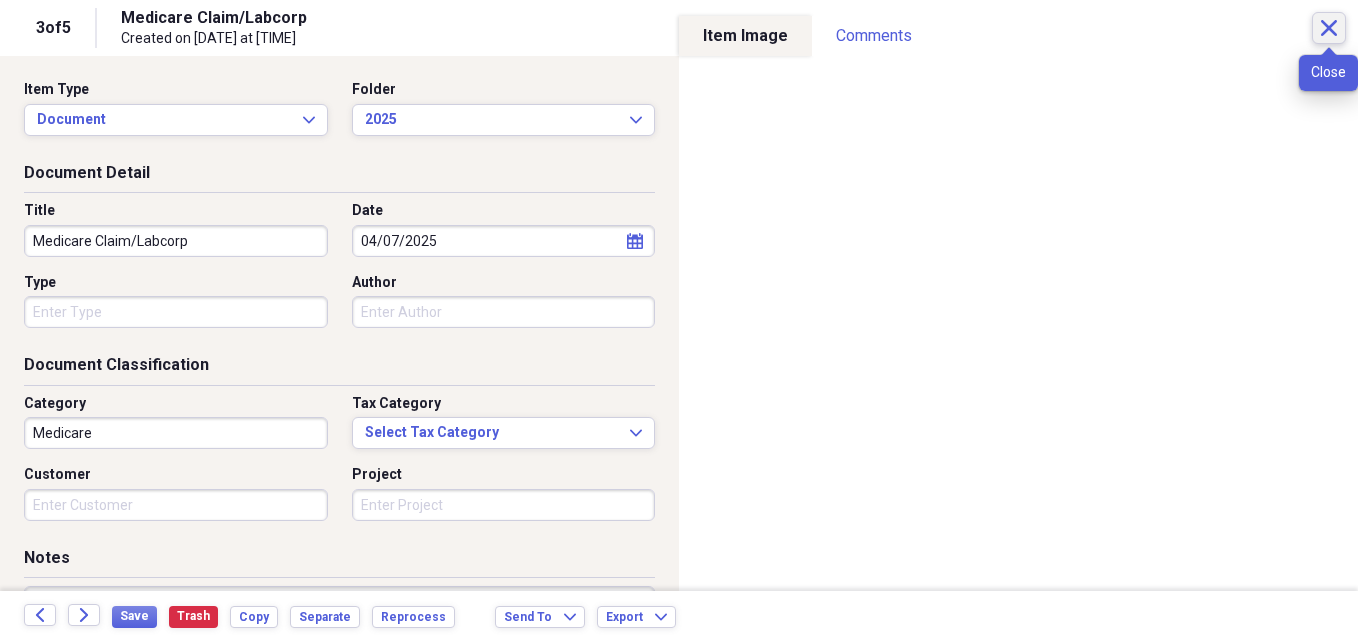 click 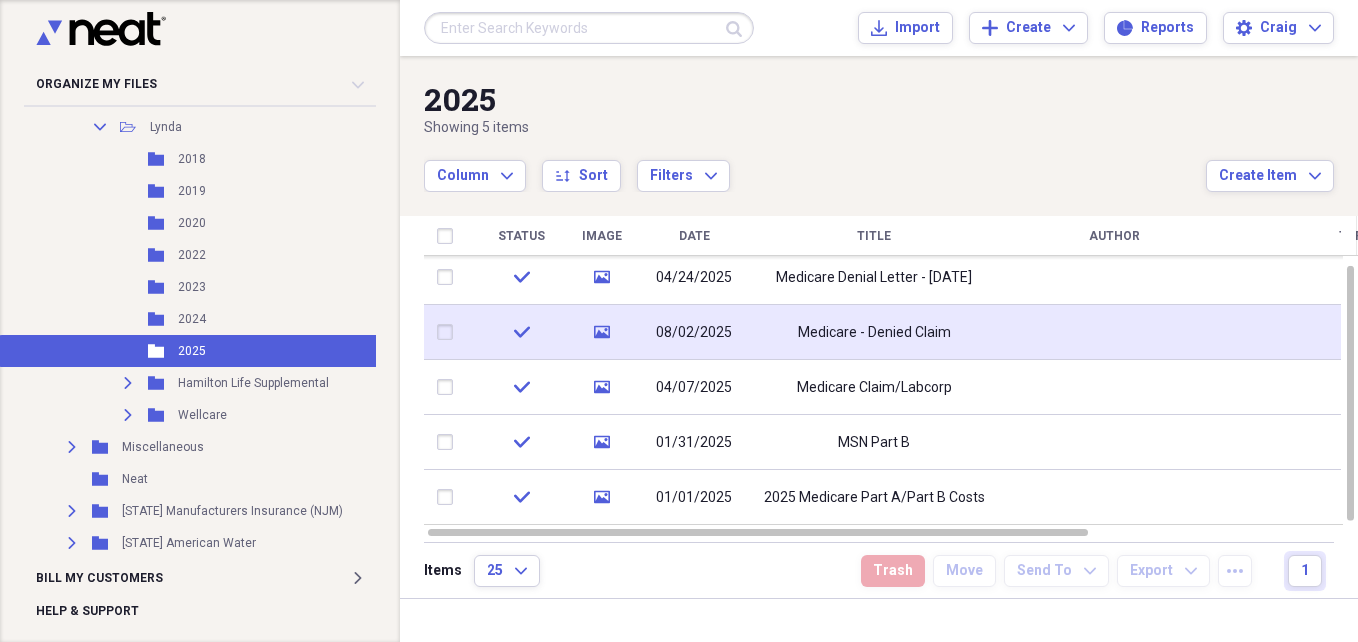 click on "Medicare - Denied Claim" at bounding box center [874, 332] 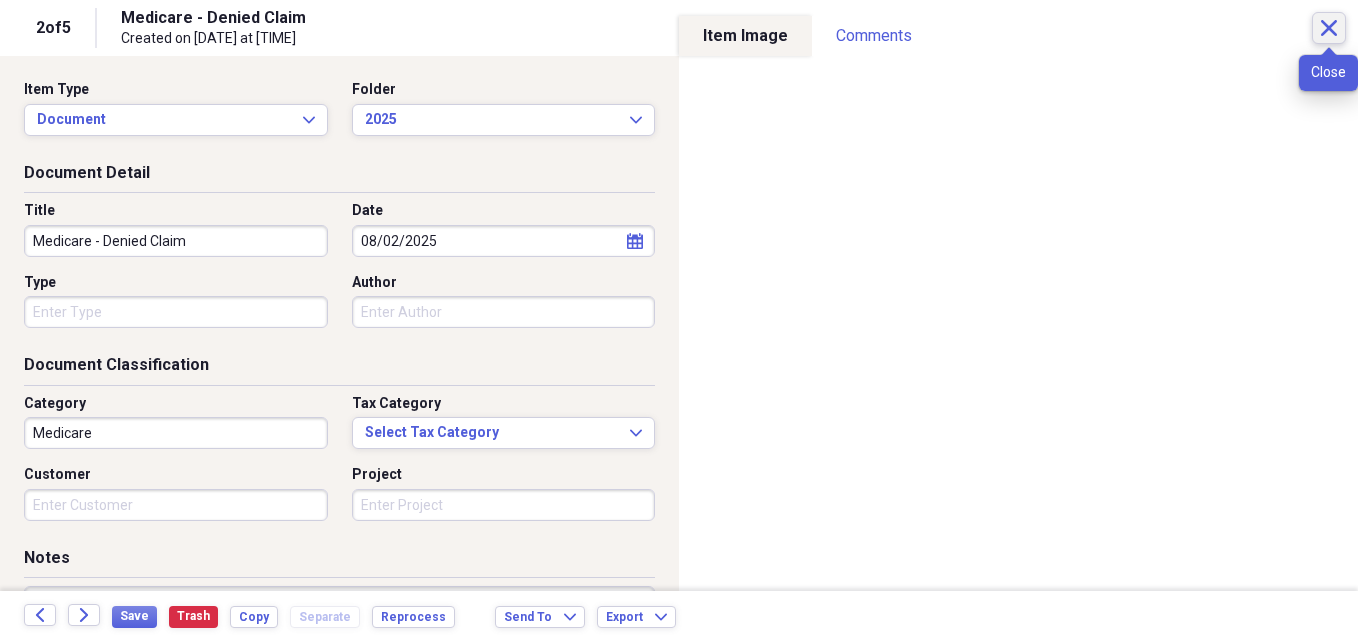 click 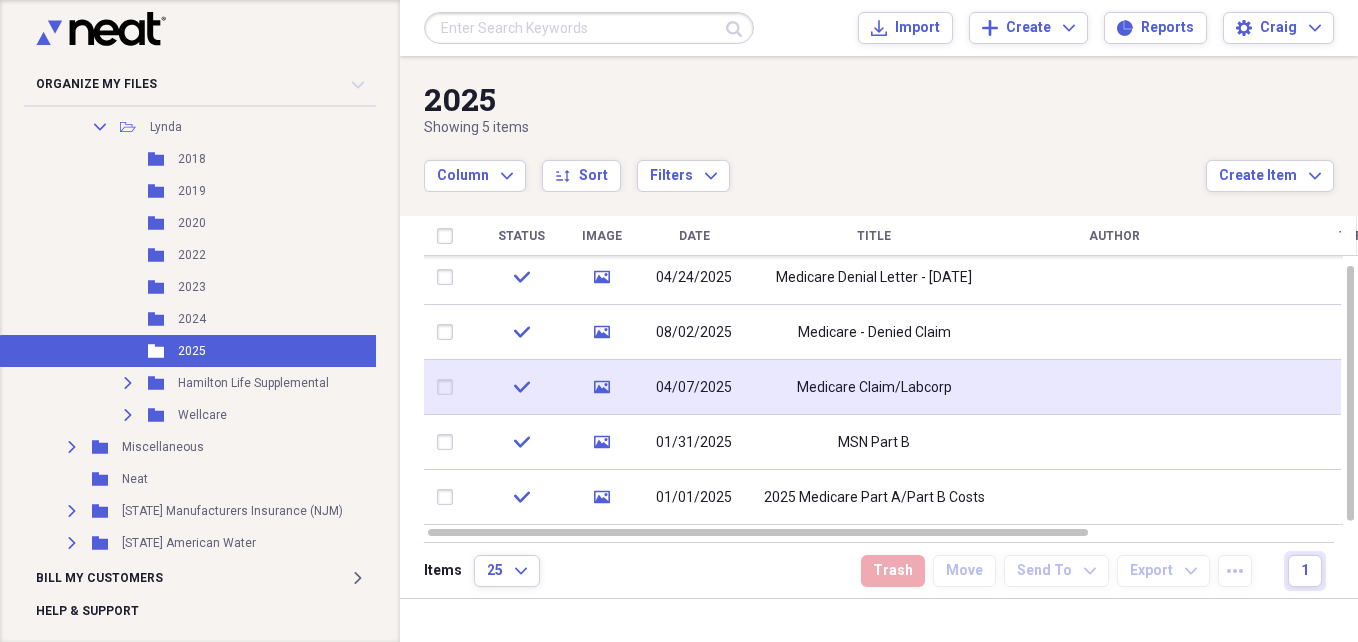 click on "Medicare Claim/Labcorp" at bounding box center [874, 388] 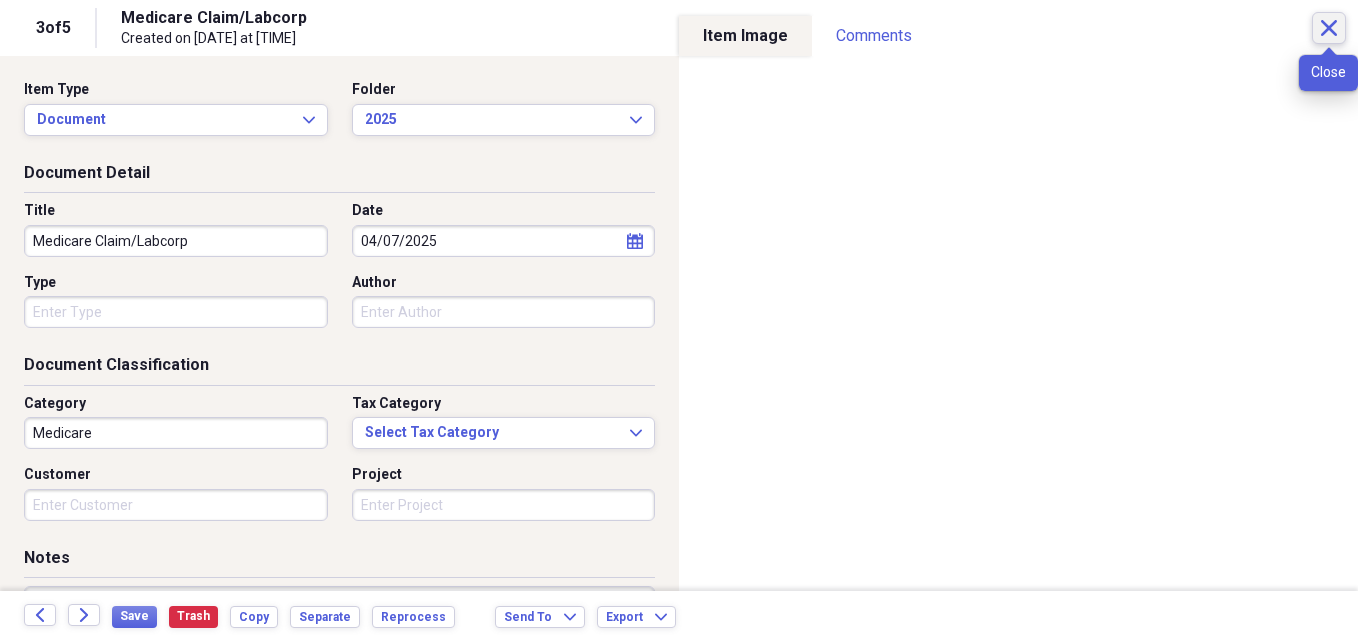 click 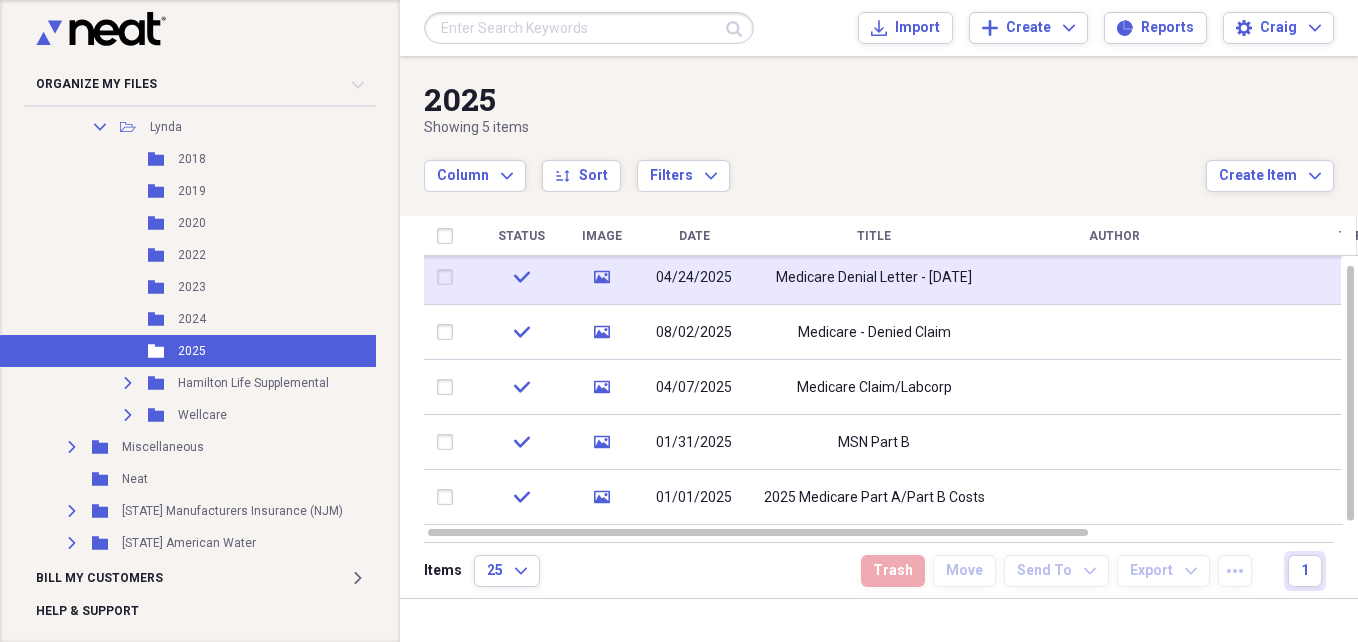 click on "Medicare Denial Letter - [DATE]" at bounding box center (874, 278) 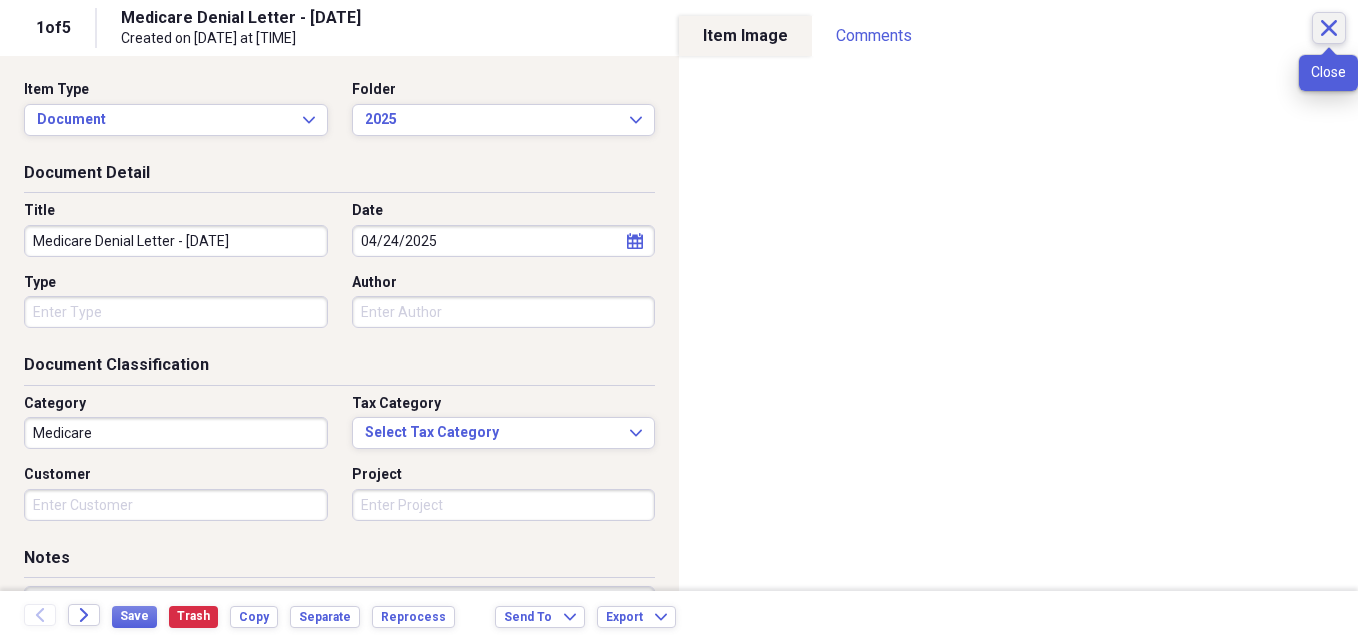 click 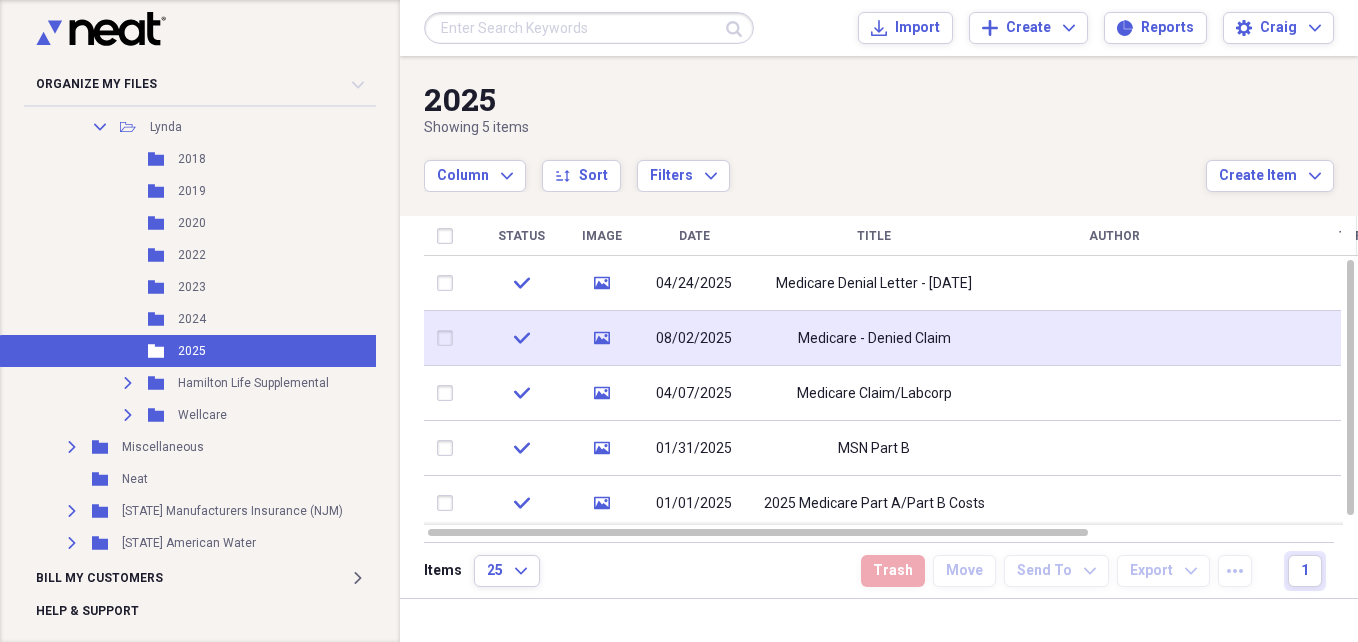 click on "Medicare - Denied Claim" at bounding box center (874, 338) 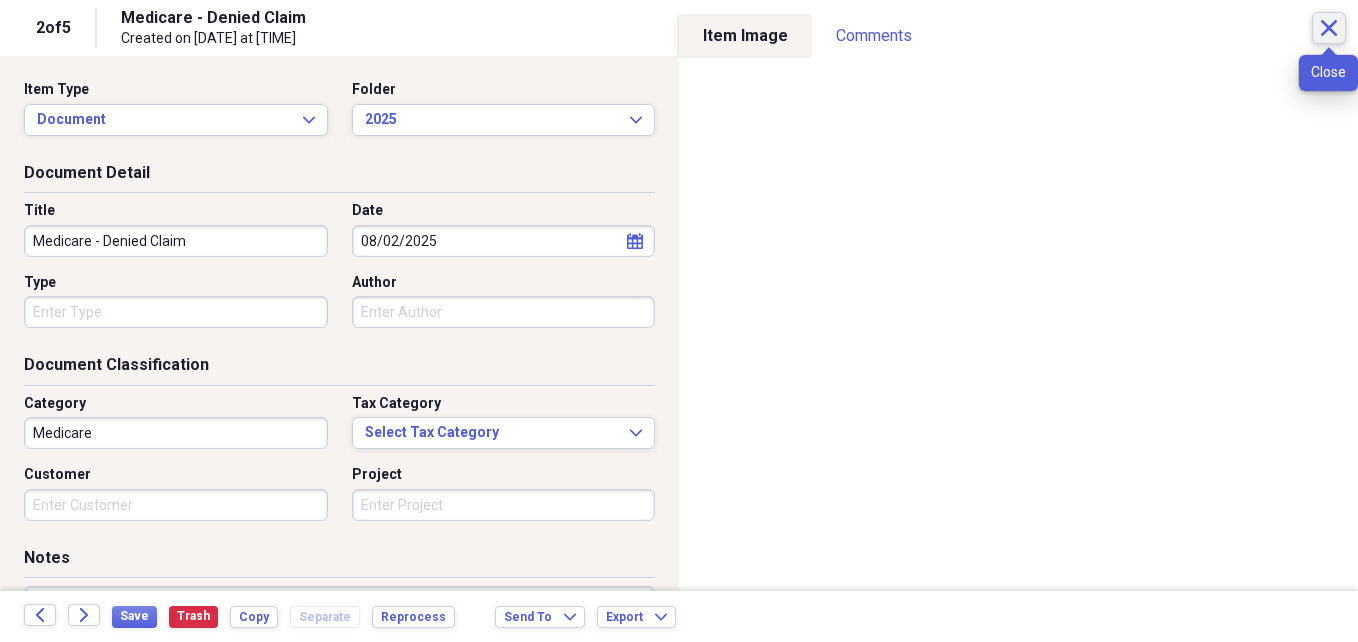 click on "Close" 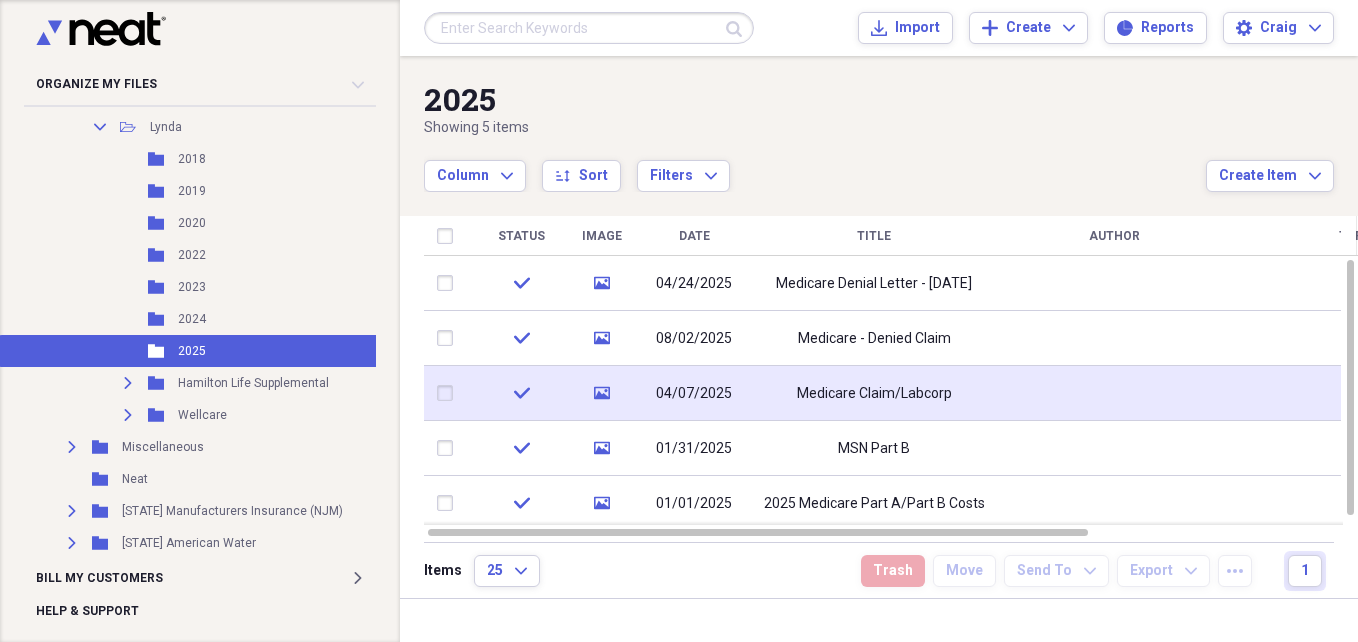 click on "Medicare Claim/Labcorp" at bounding box center (874, 393) 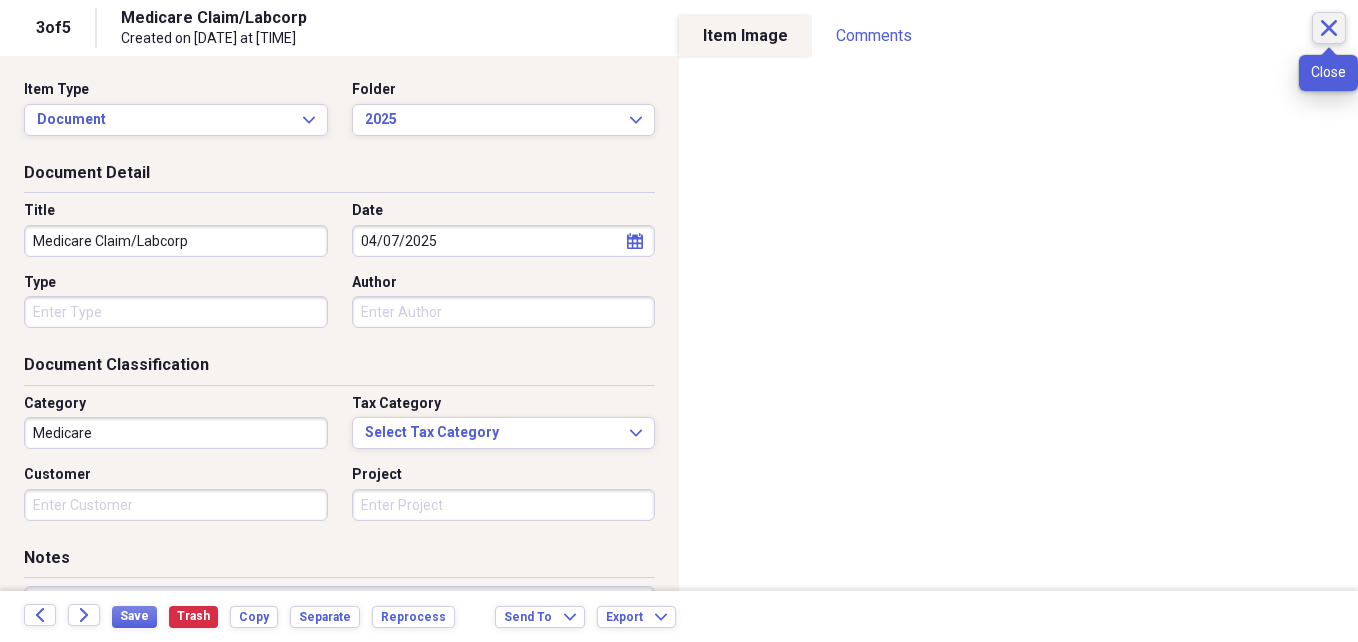 click on "Close" at bounding box center (1329, 28) 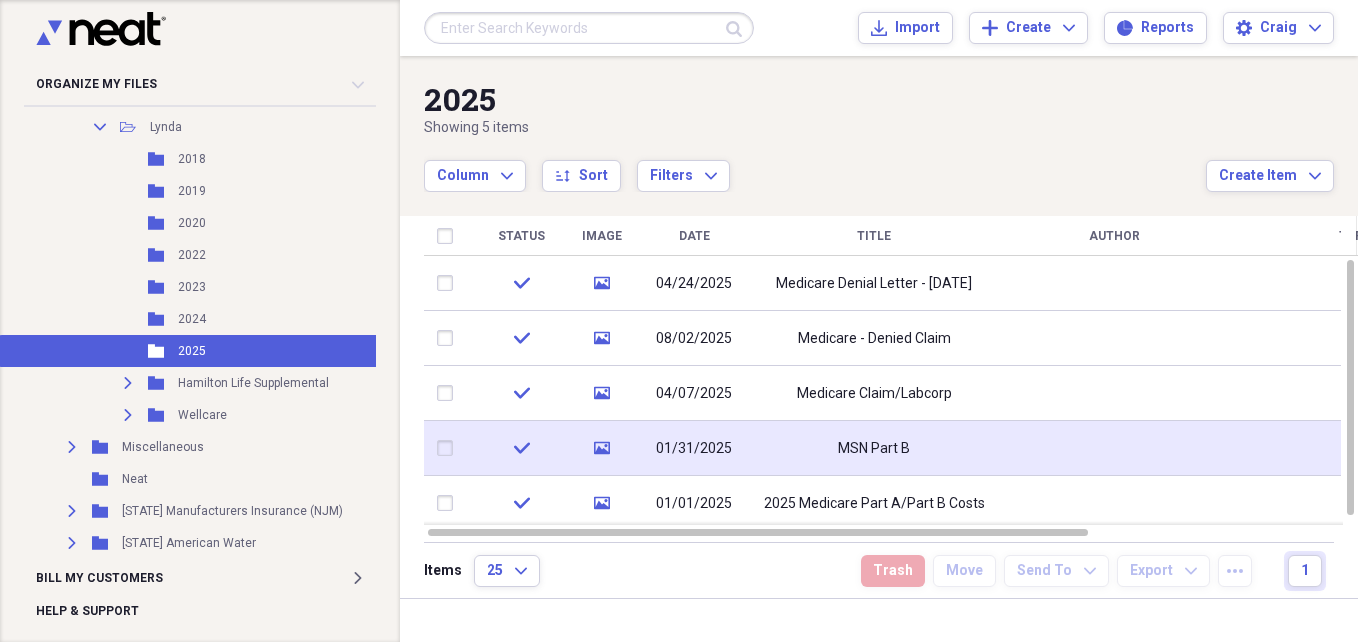 click on "MSN Part B" at bounding box center (874, 449) 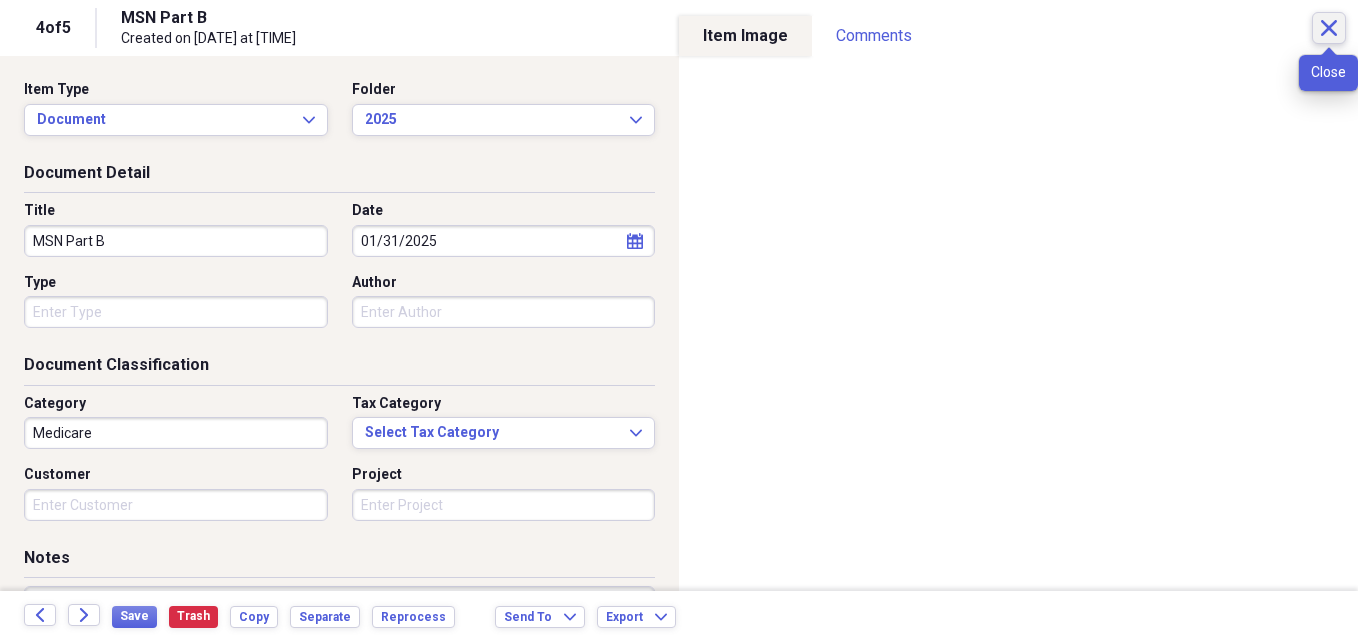 click on "Close" at bounding box center (1329, 28) 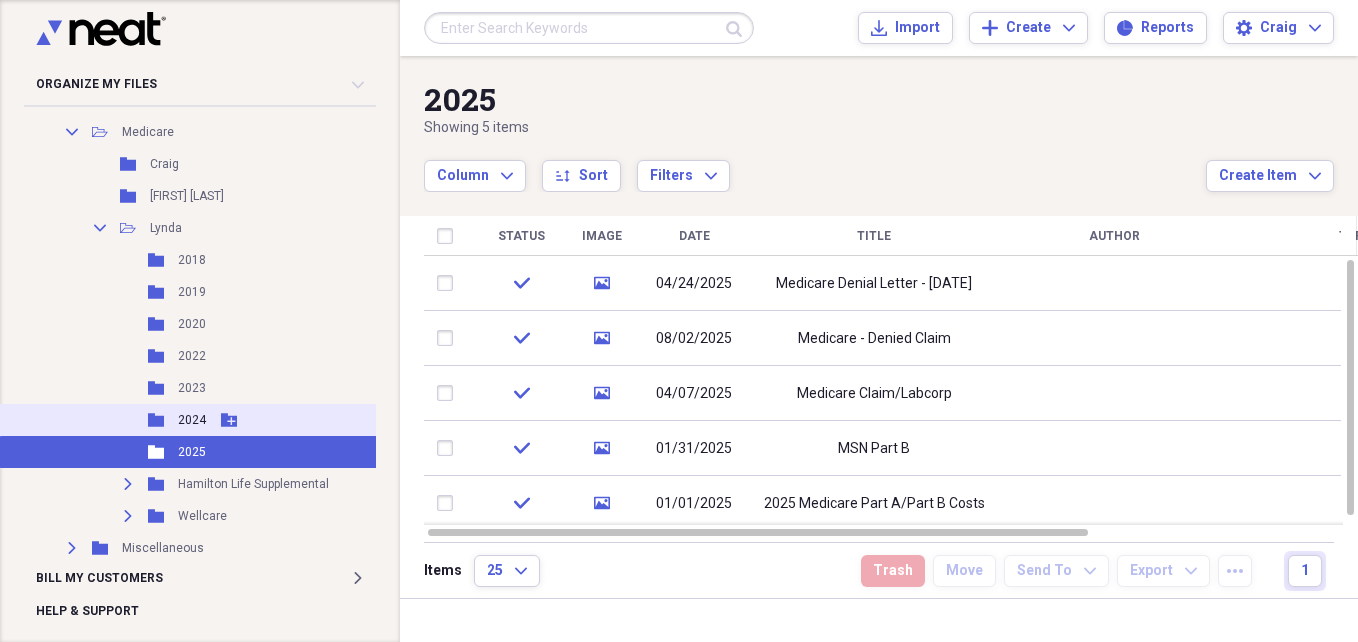 scroll, scrollTop: 1820, scrollLeft: 0, axis: vertical 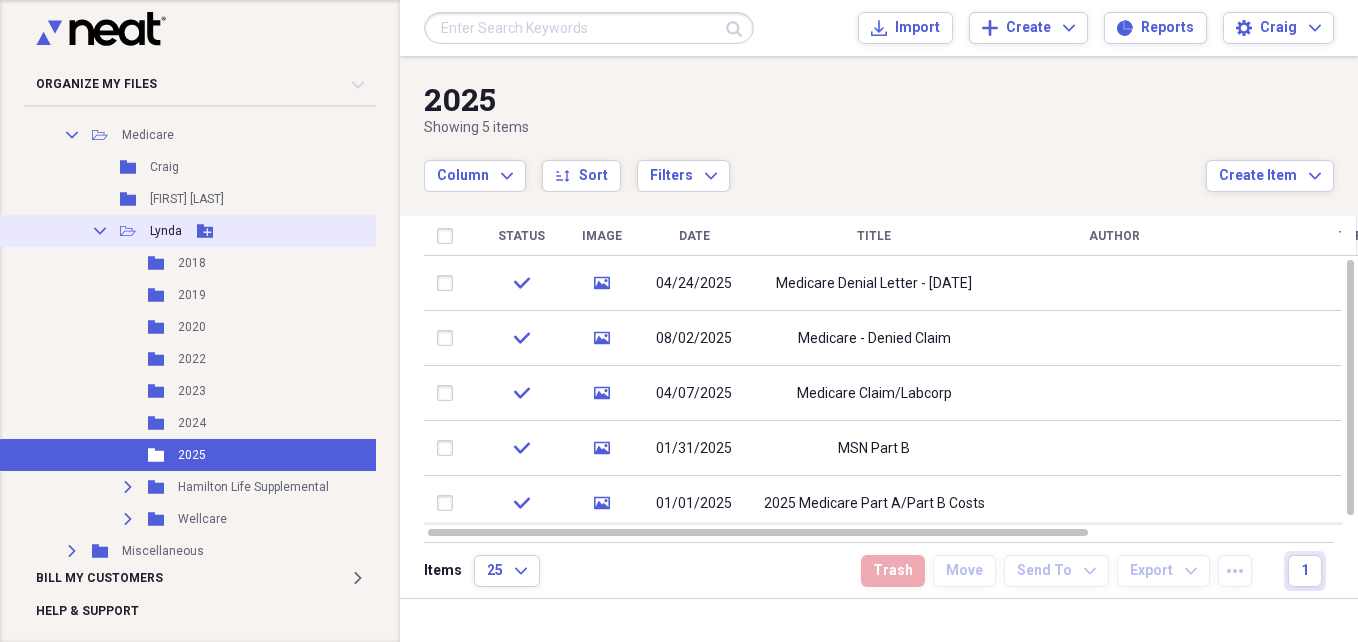 click on "Collapse" 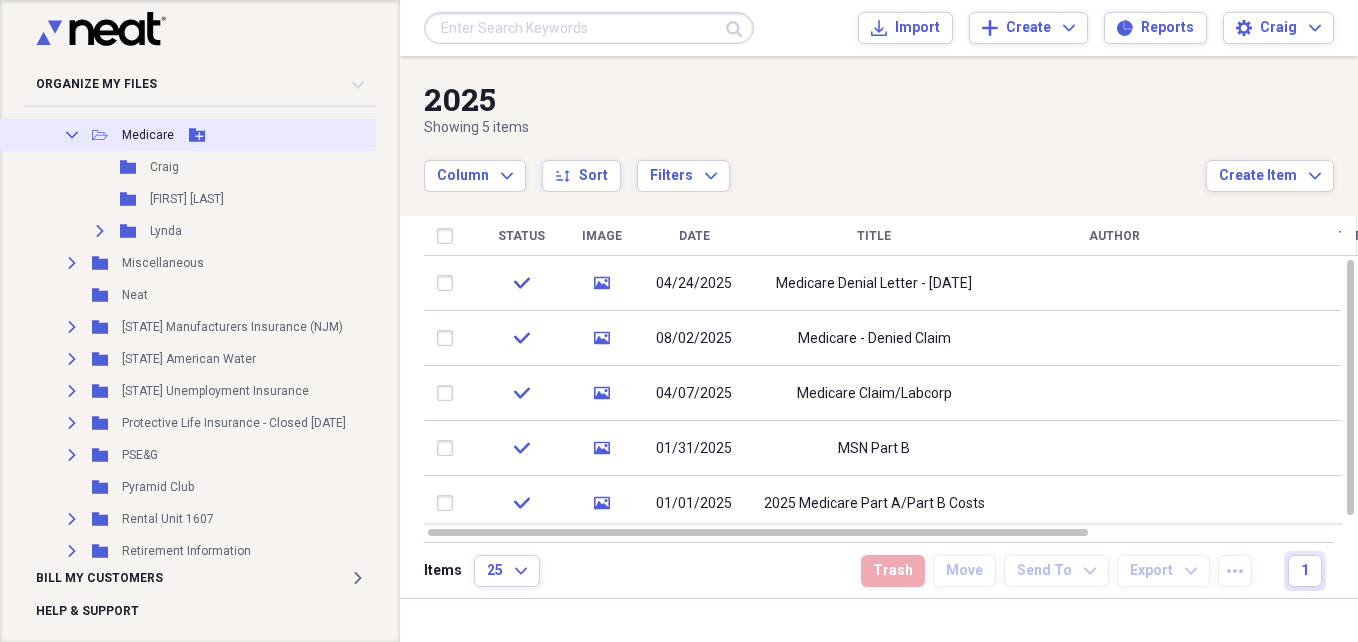 click on "Collapse" 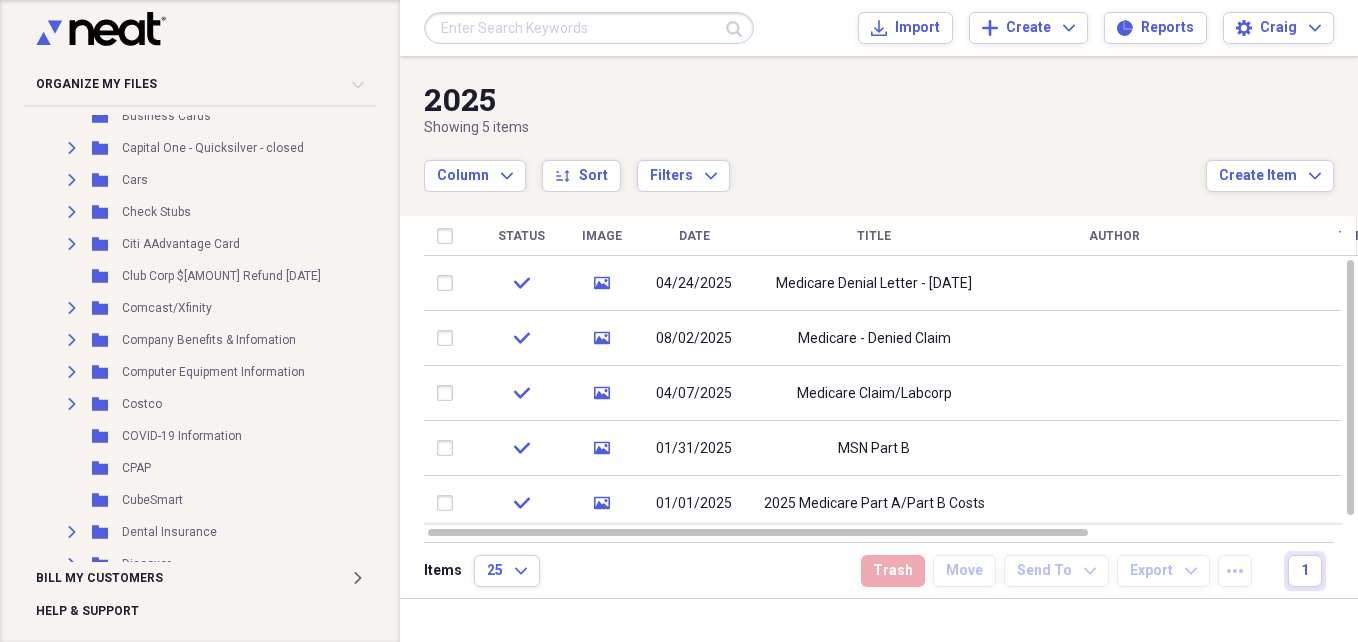 scroll, scrollTop: 0, scrollLeft: 0, axis: both 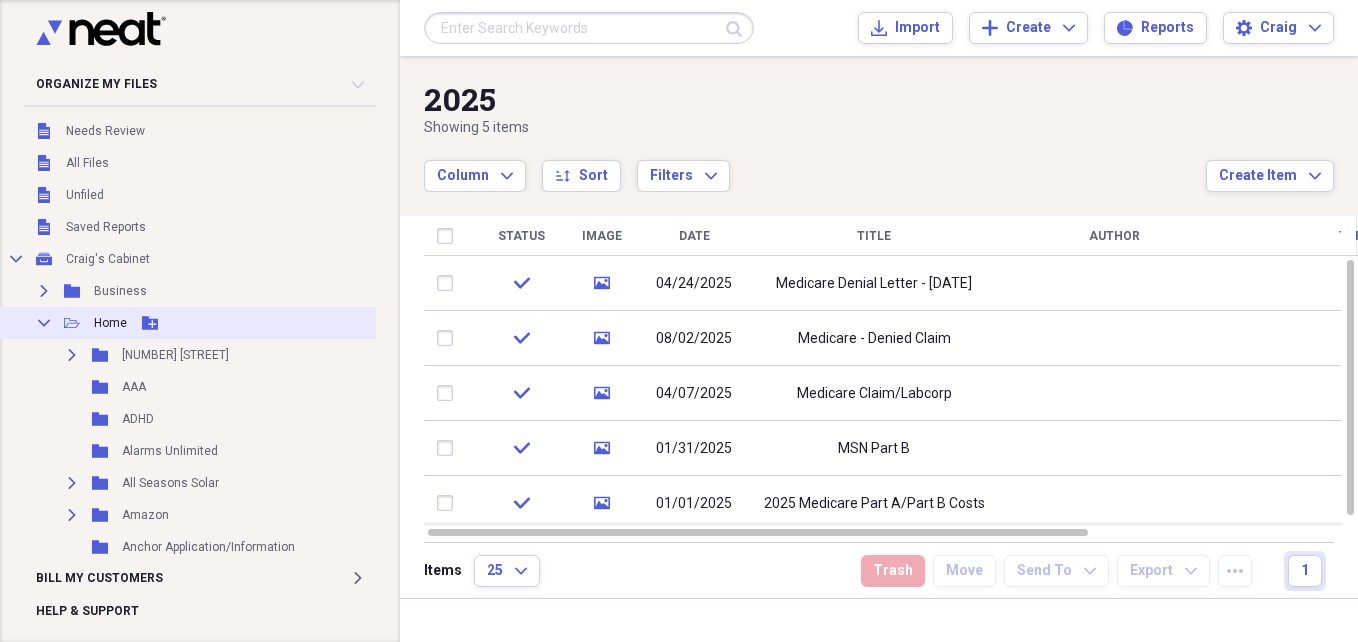 click on "Collapse" 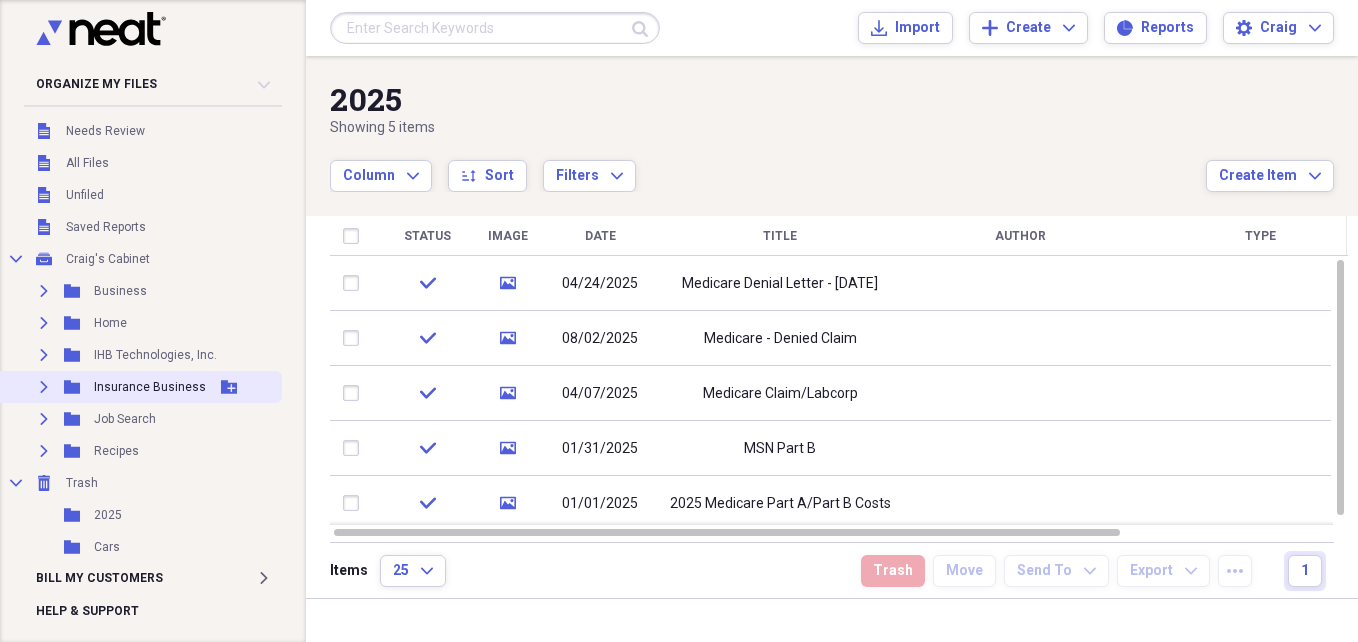 click on "Expand" at bounding box center (44, 387) 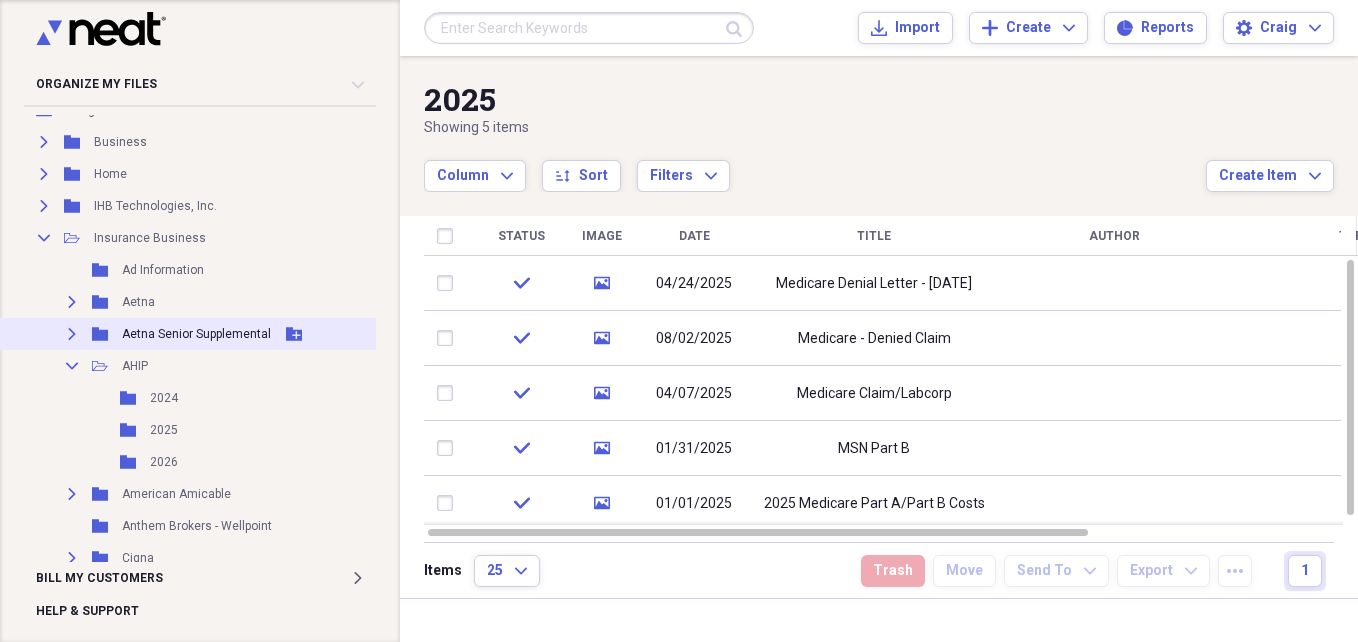 scroll, scrollTop: 152, scrollLeft: 0, axis: vertical 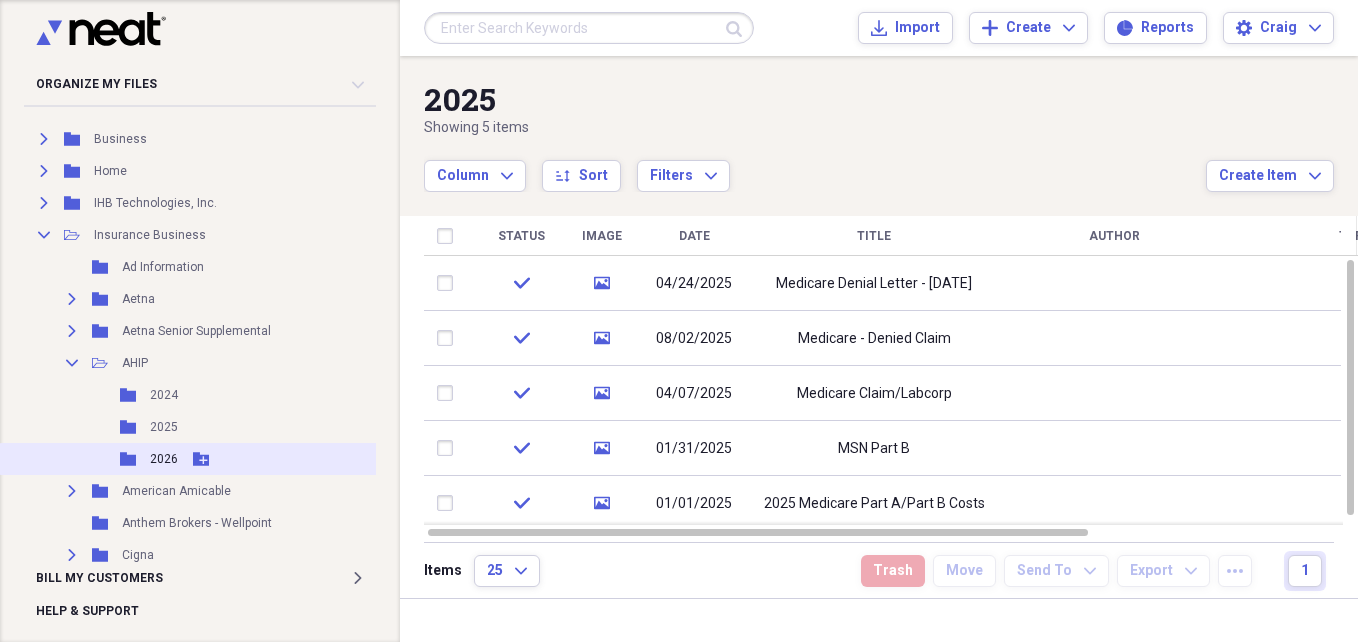 click on "2026" at bounding box center (164, 459) 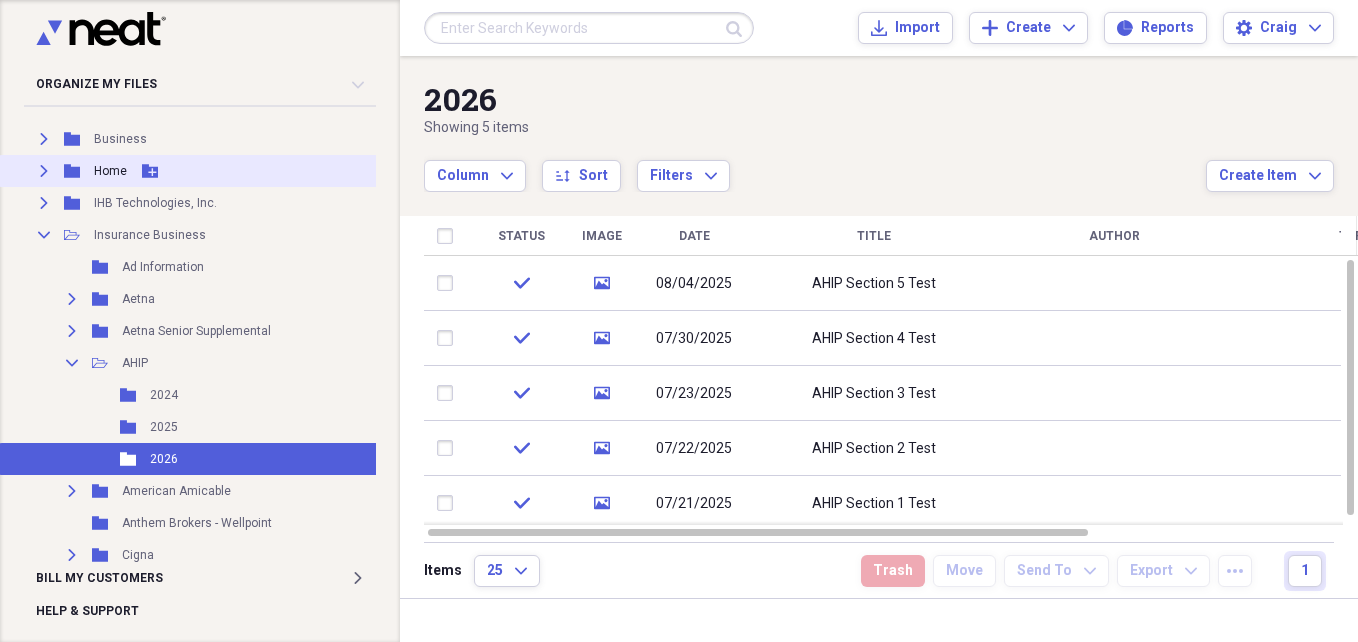 click 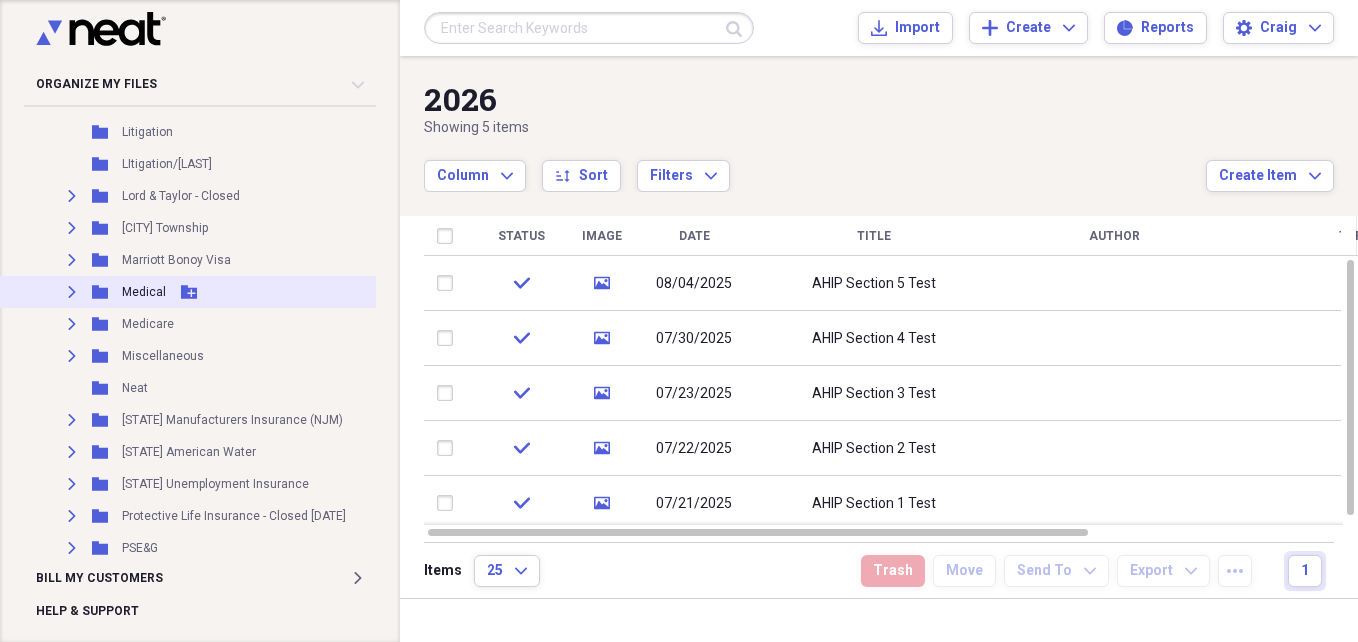 scroll, scrollTop: 1635, scrollLeft: 0, axis: vertical 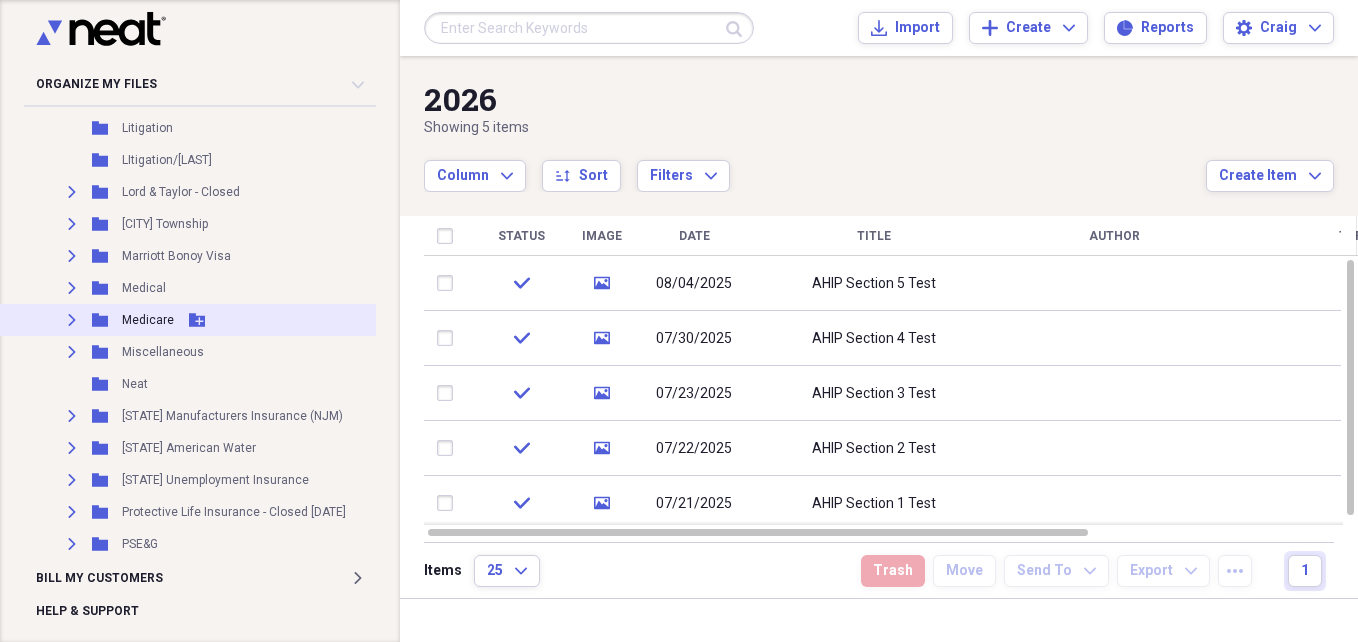 click 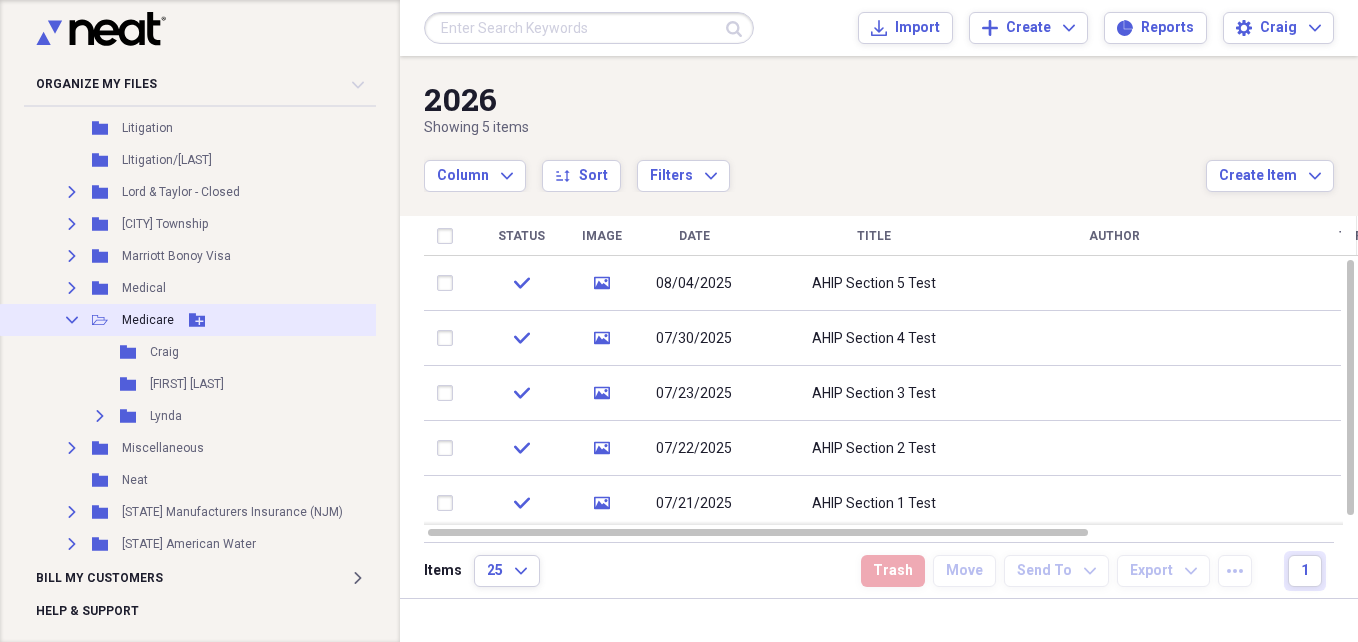 click on "Collapse" 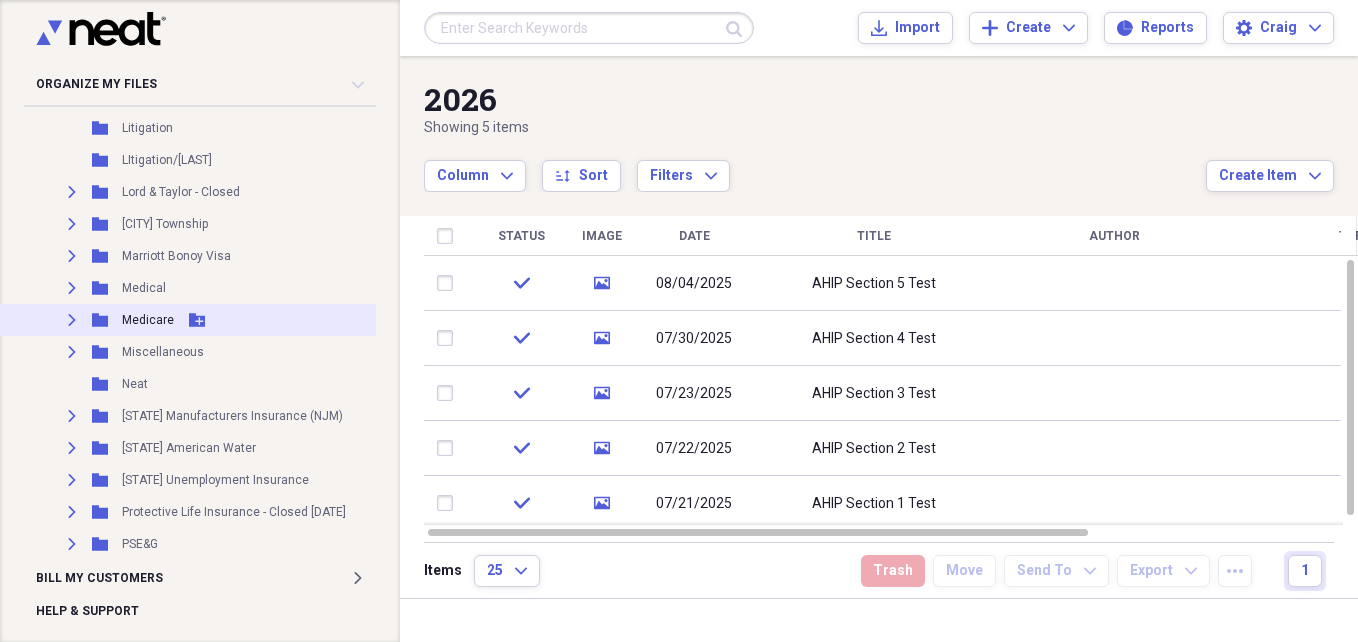 click 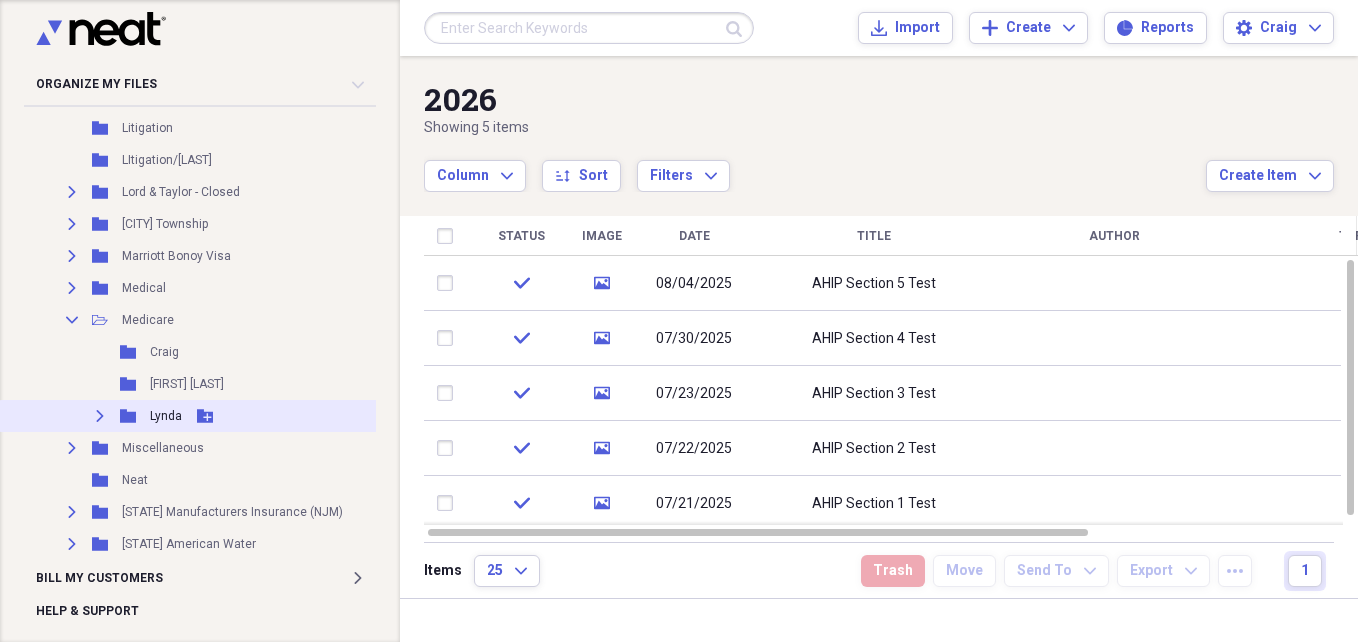 click on "Expand" 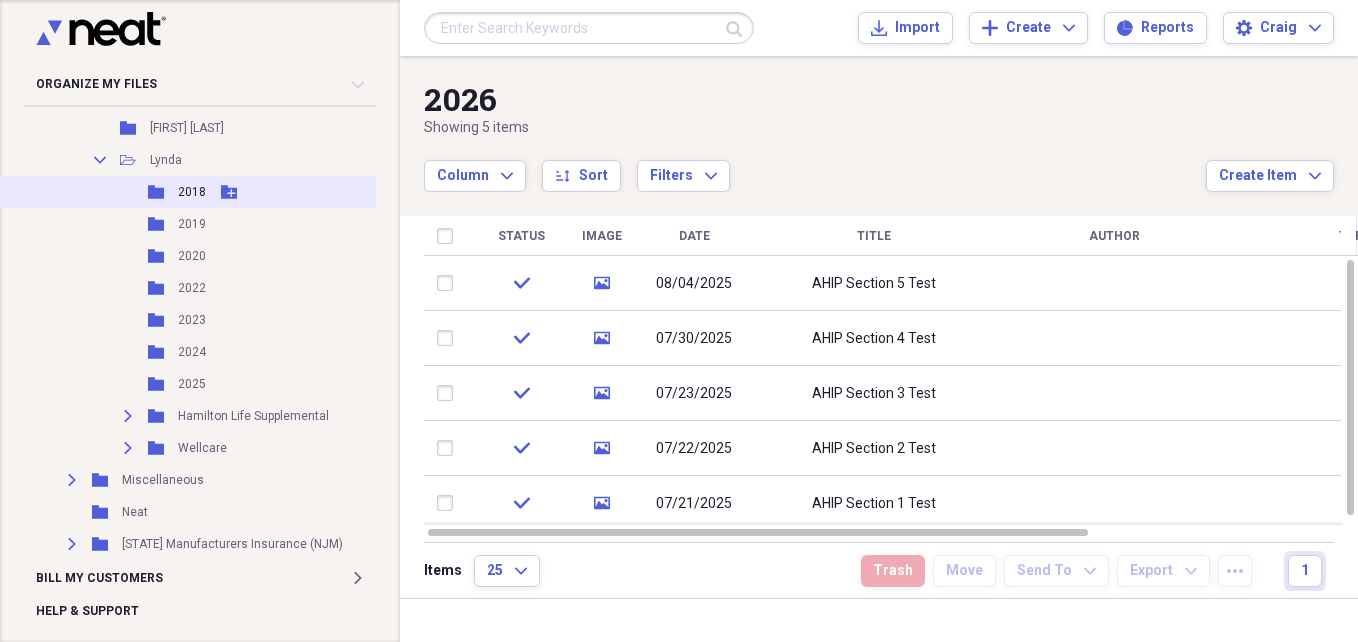 scroll, scrollTop: 1892, scrollLeft: 0, axis: vertical 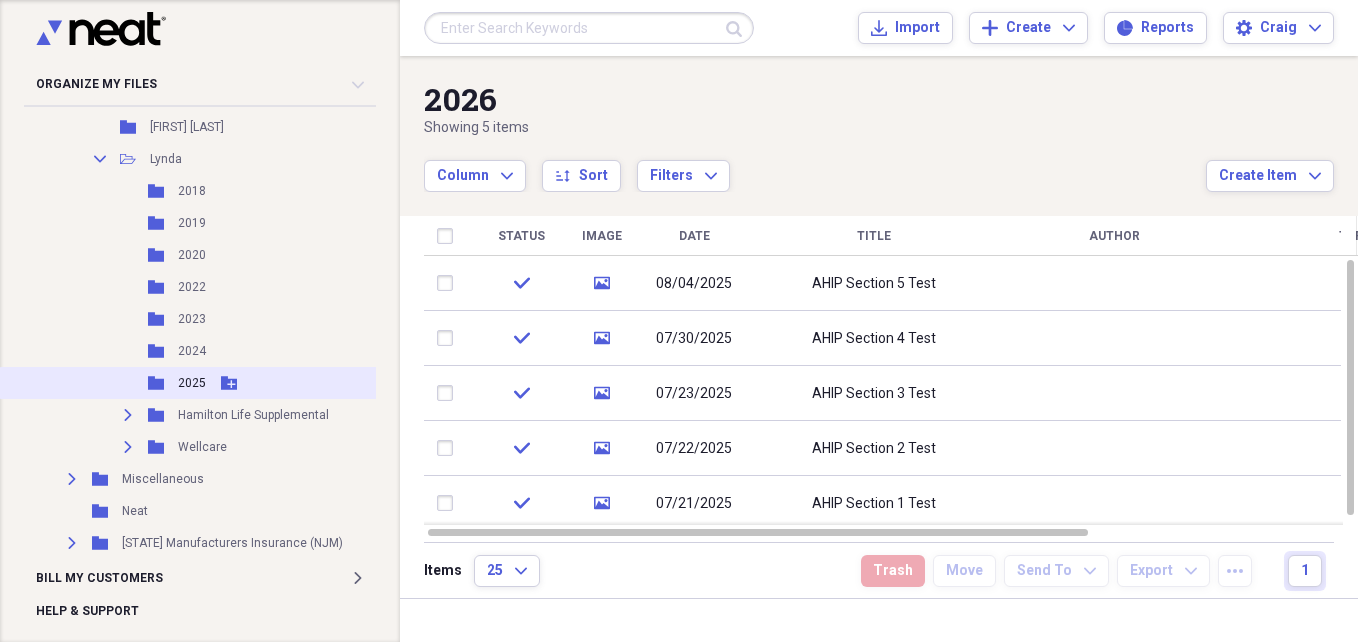 click on "2025" at bounding box center (192, 383) 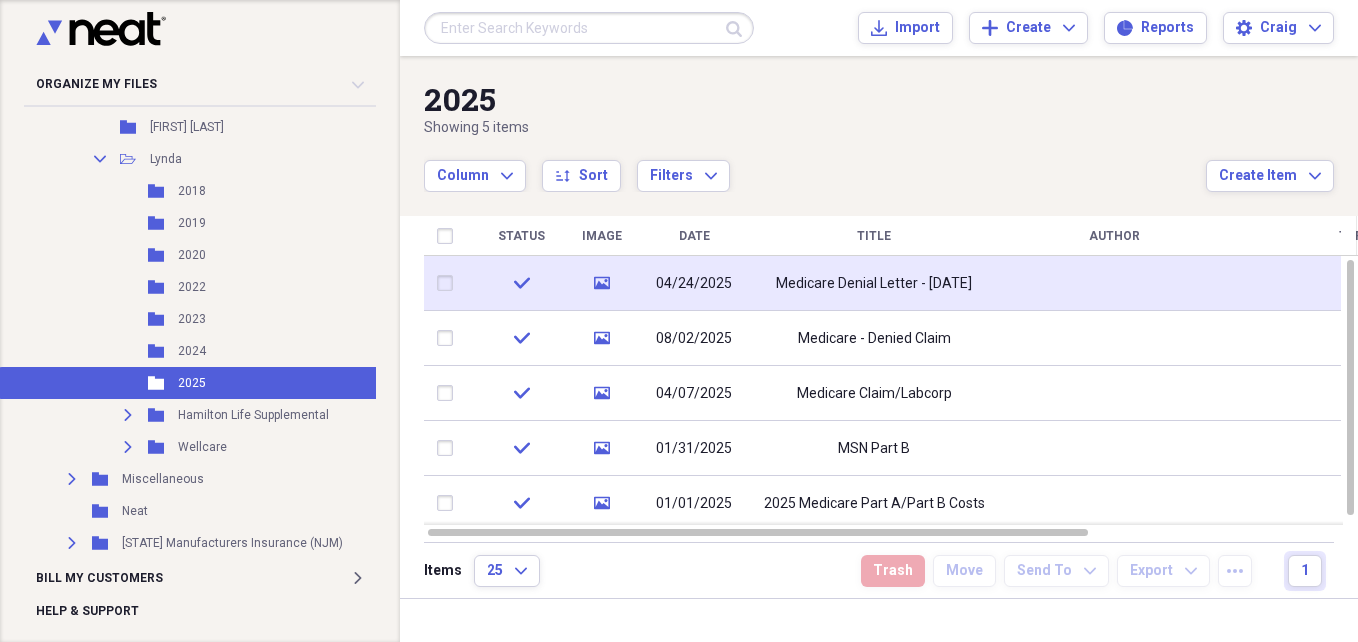 click on "Medicare Denial Letter - [DATE]" at bounding box center [874, 284] 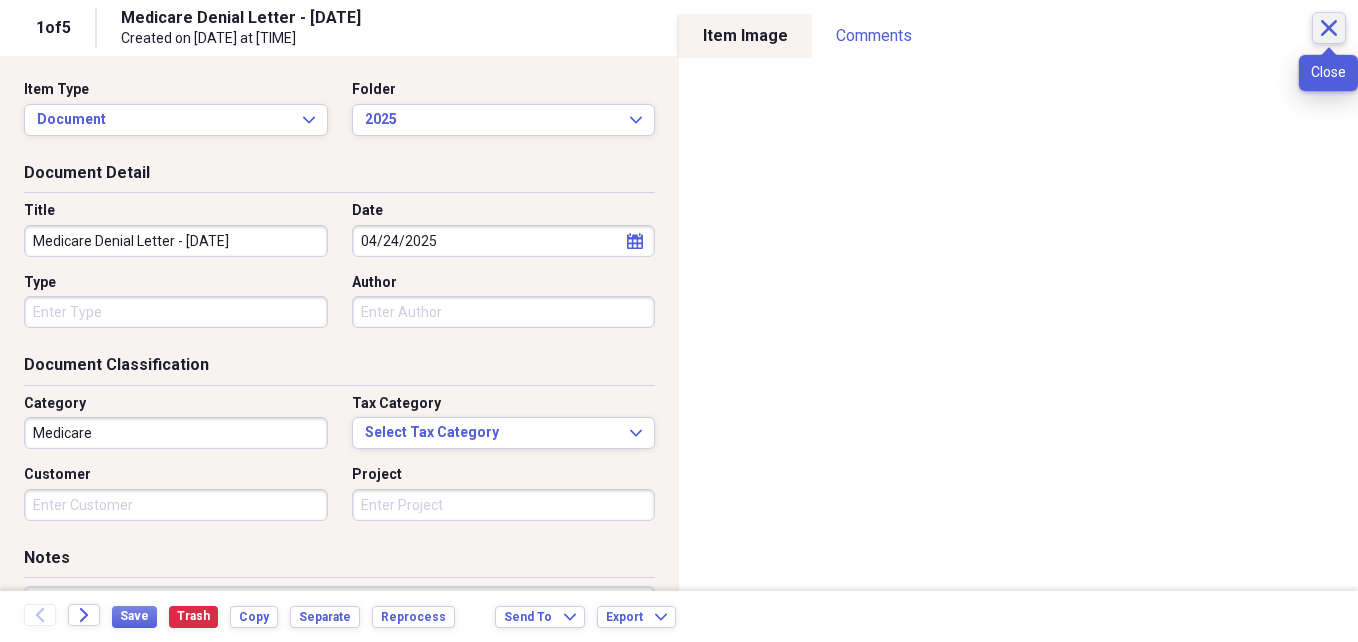 click on "Close" 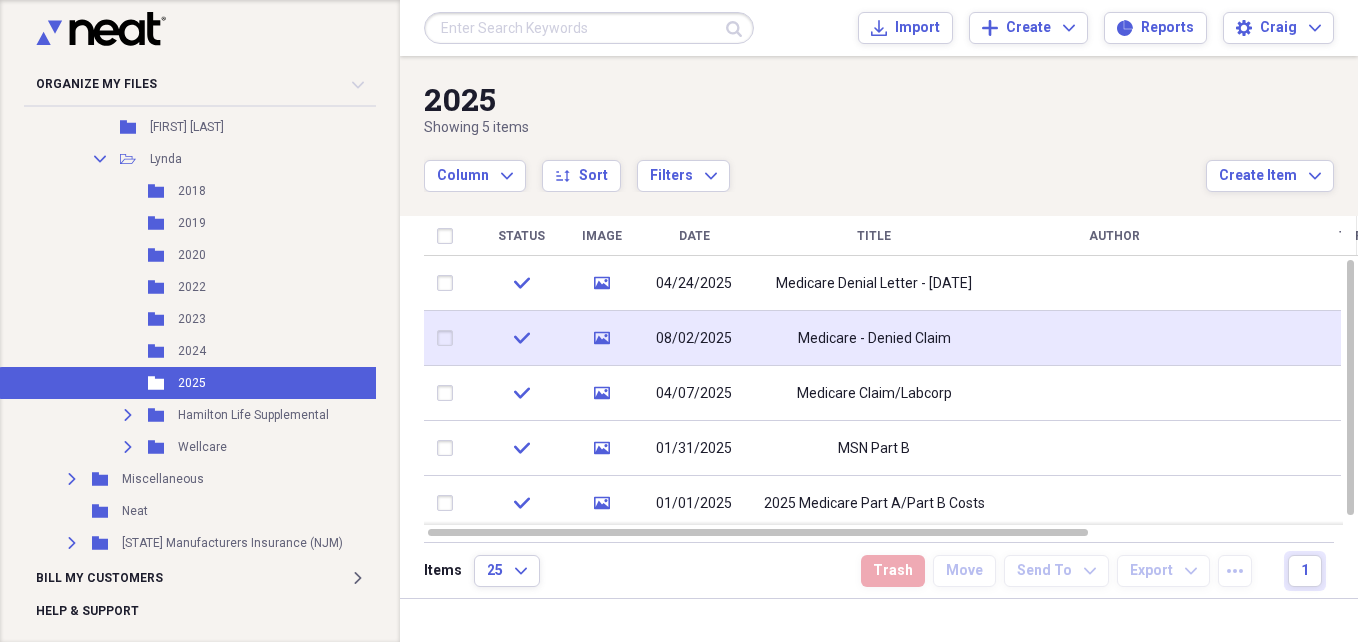 click on "Medicare - Denied Claim" at bounding box center (874, 339) 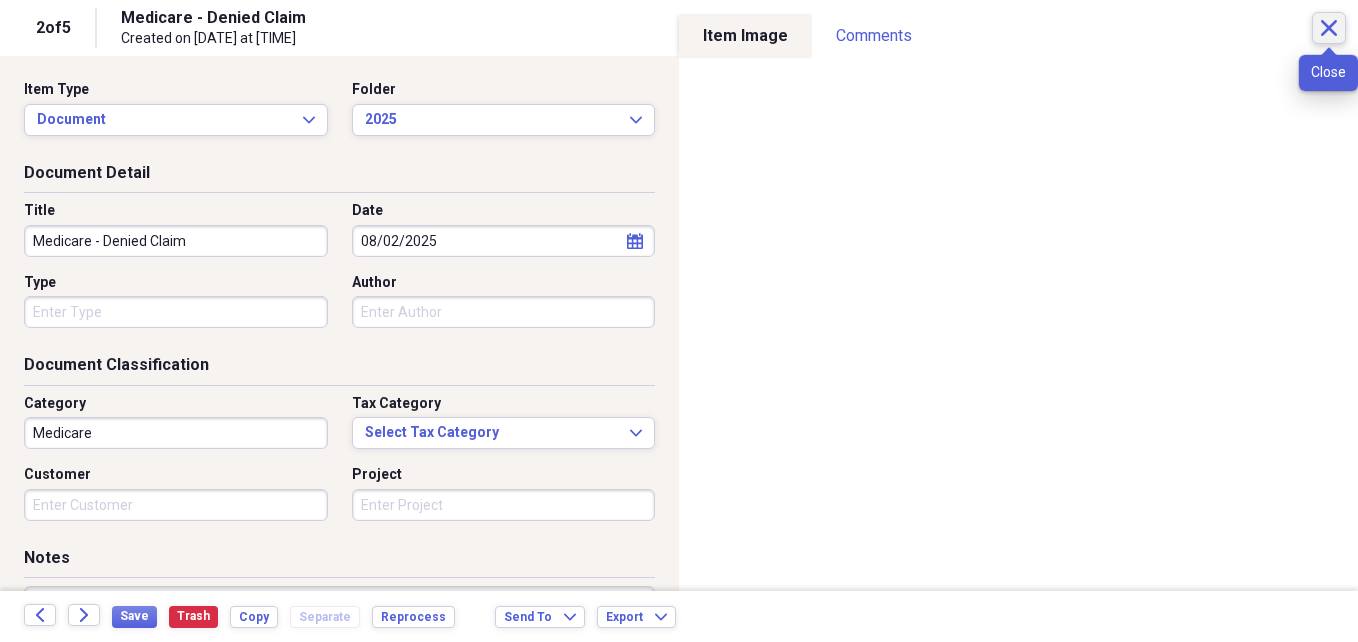 click 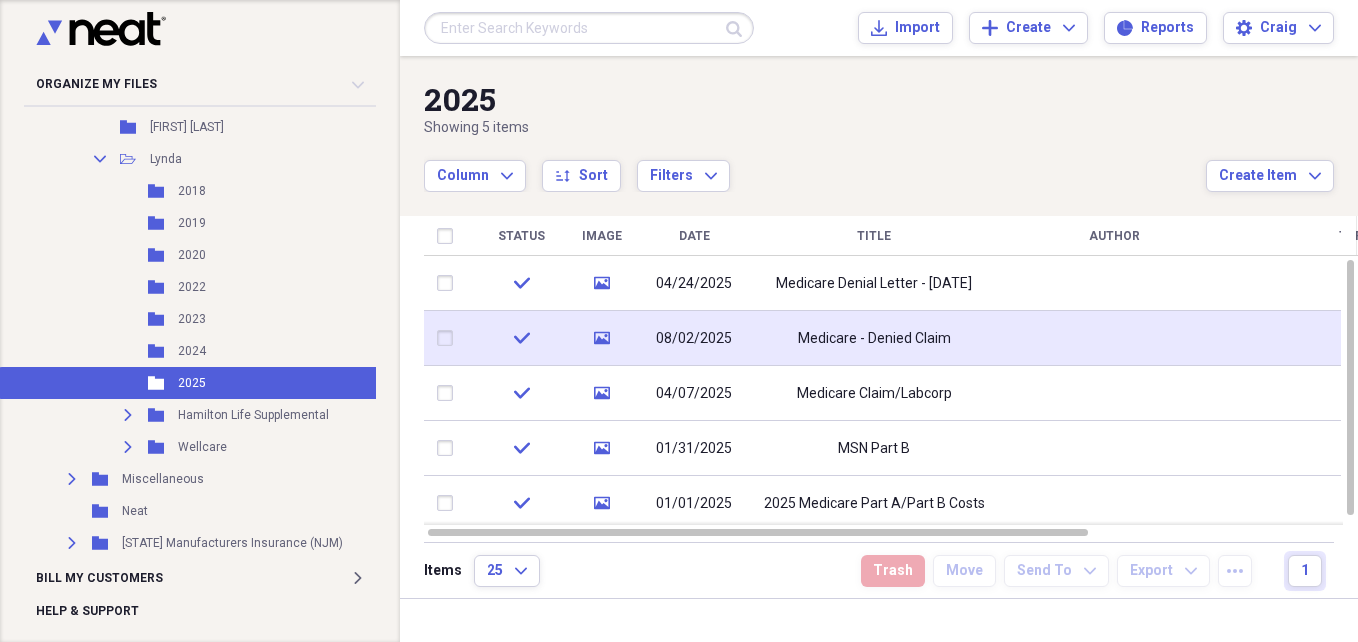 click on "Medicare - Denied Claim" at bounding box center [874, 338] 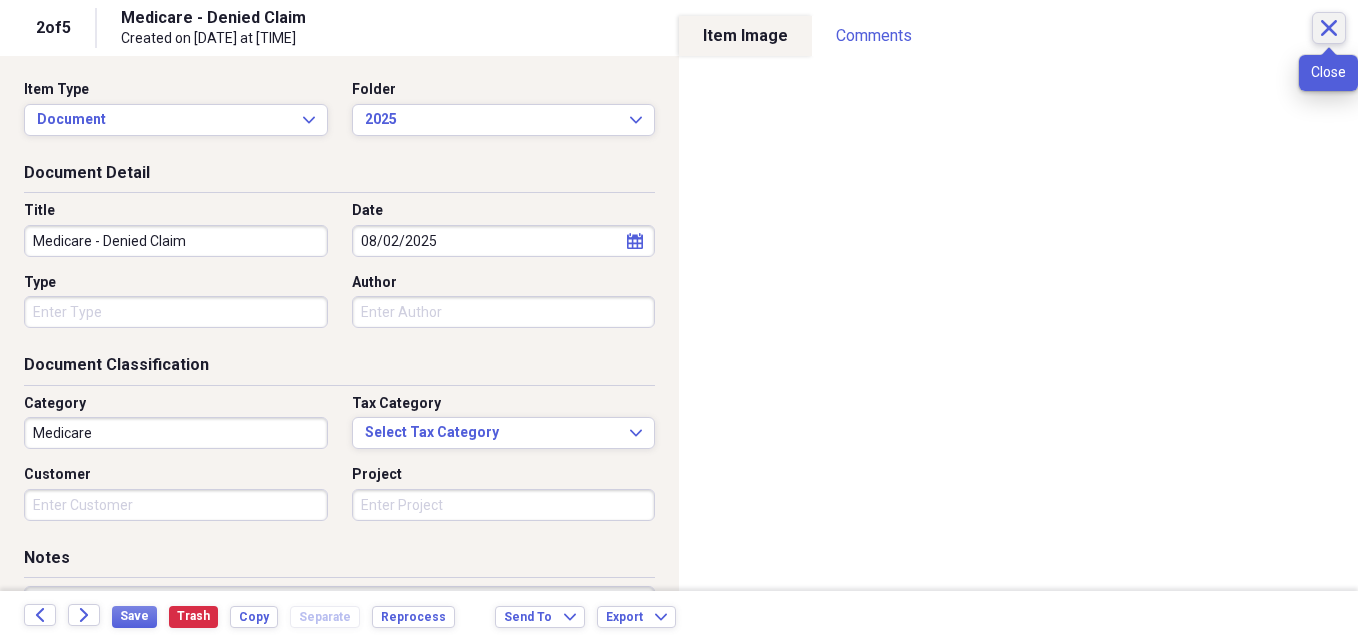 click 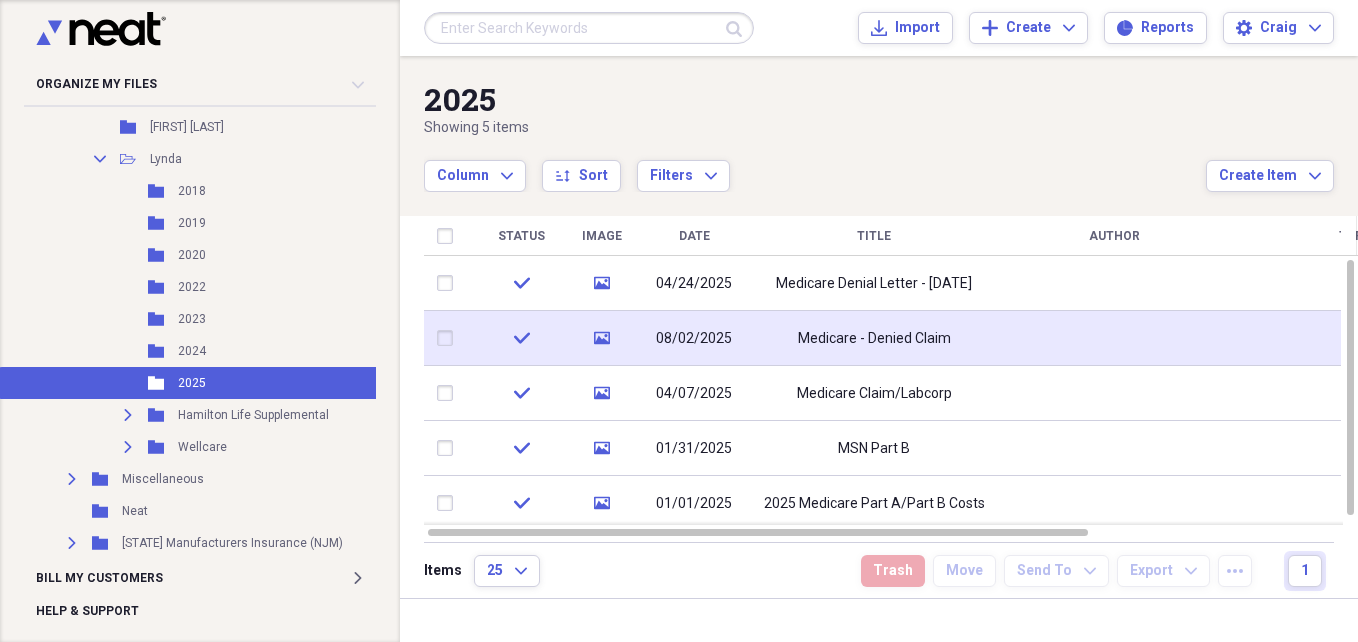click on "08/02/2025" at bounding box center (694, 339) 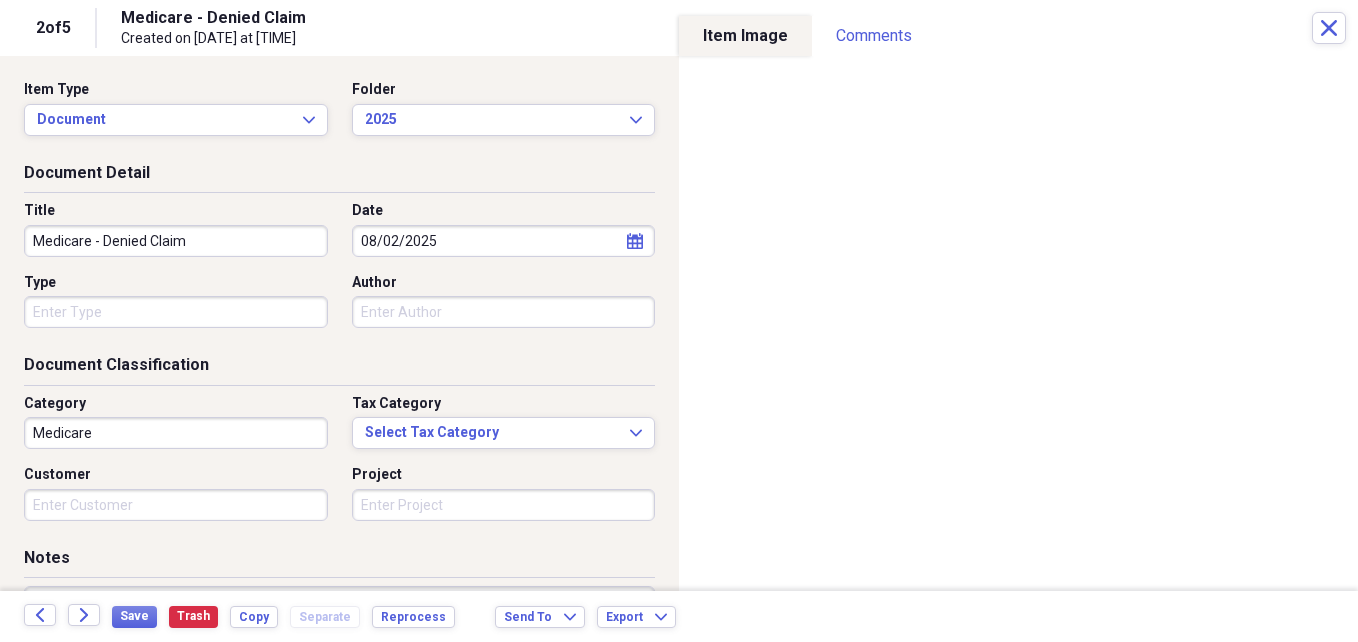 select on "7" 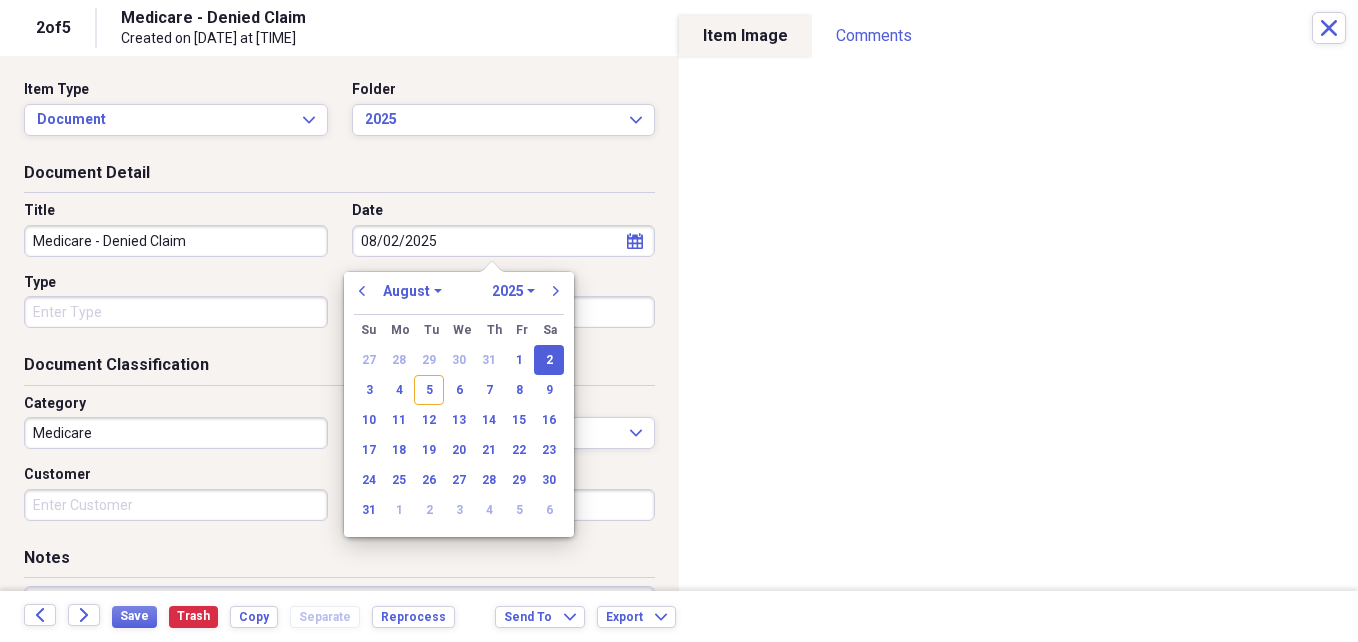 click on "08/02/2025" at bounding box center (504, 241) 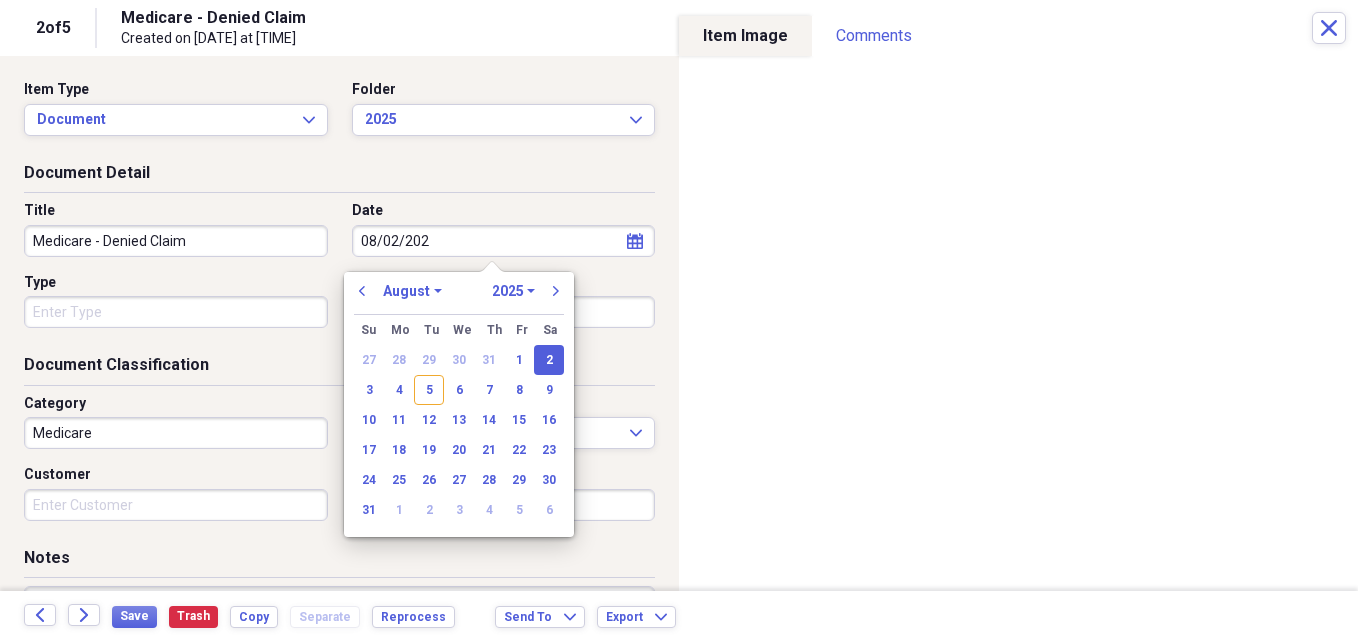 type on "08/02/2024" 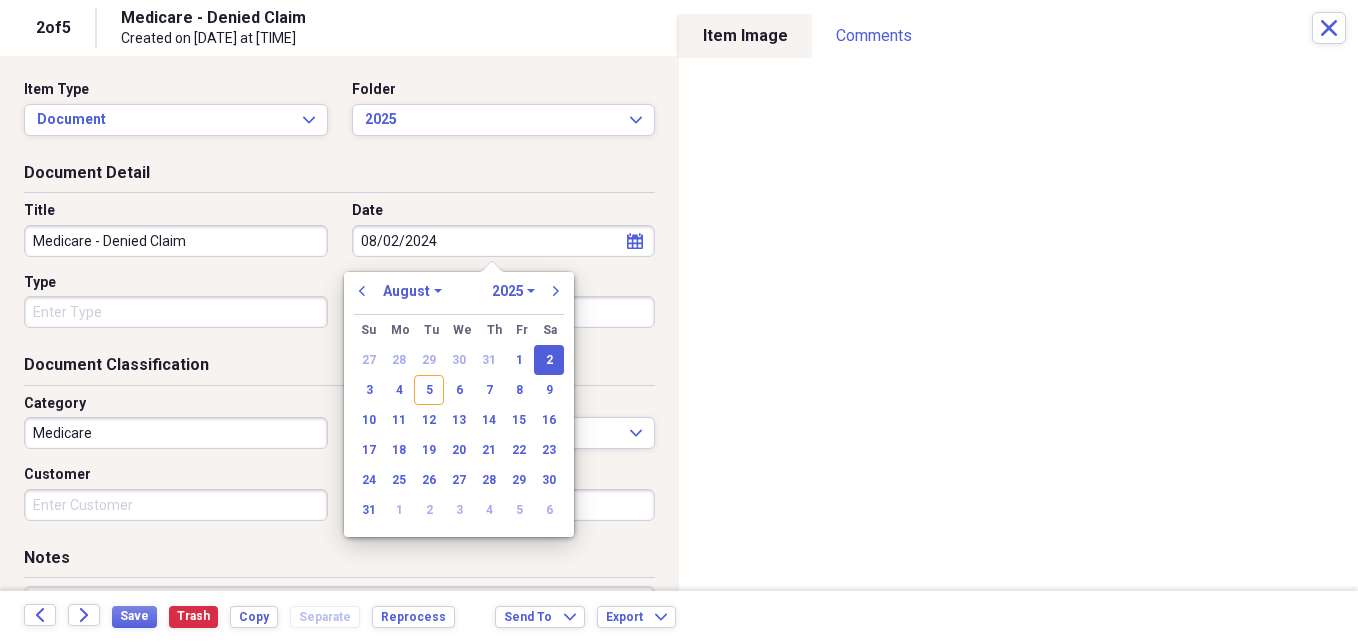 select on "2024" 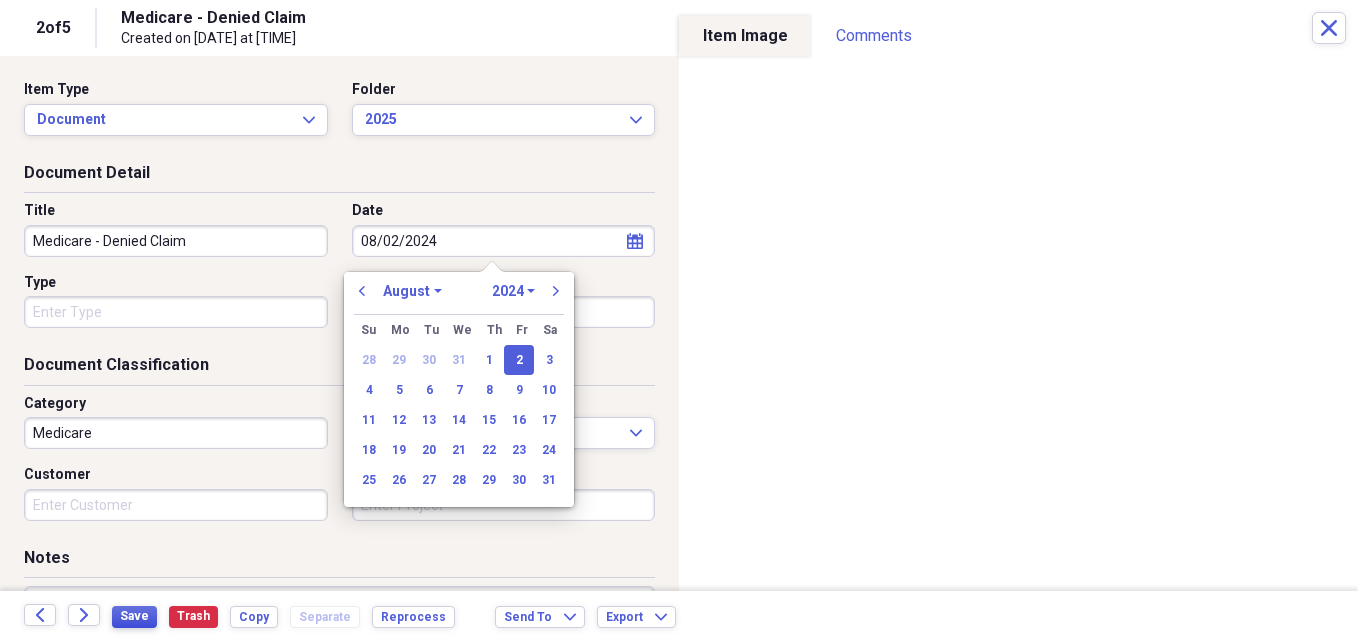 type on "08/02/2024" 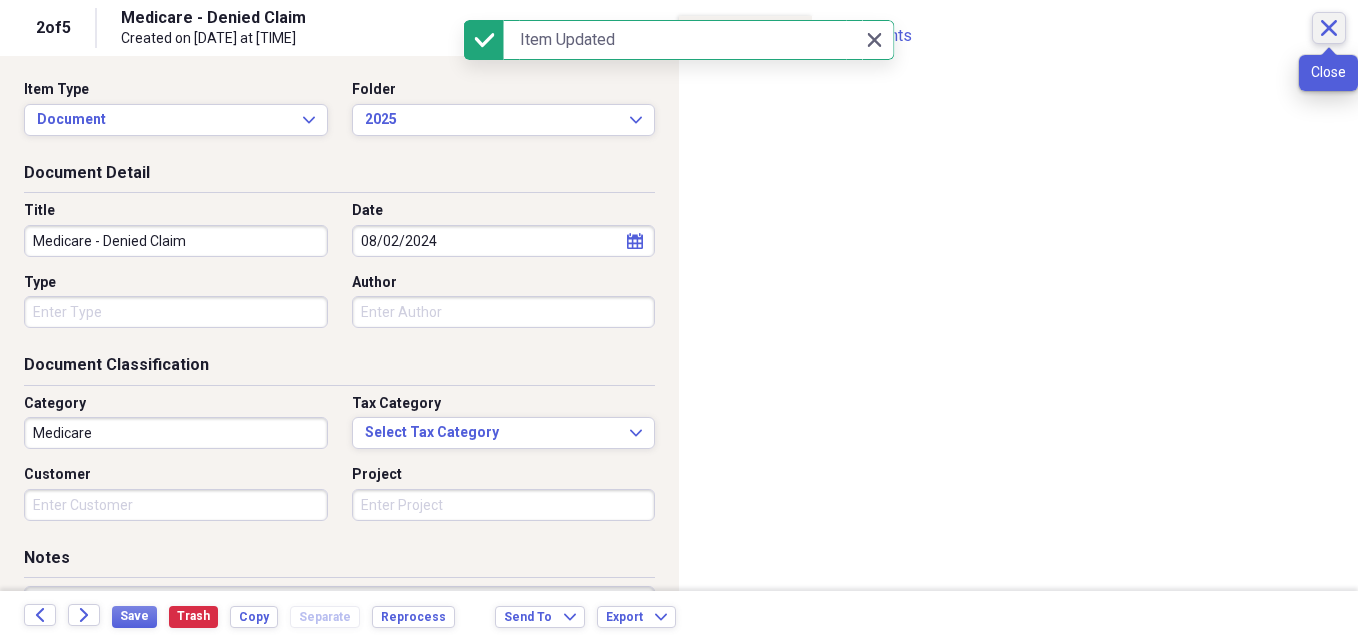 click on "Close" 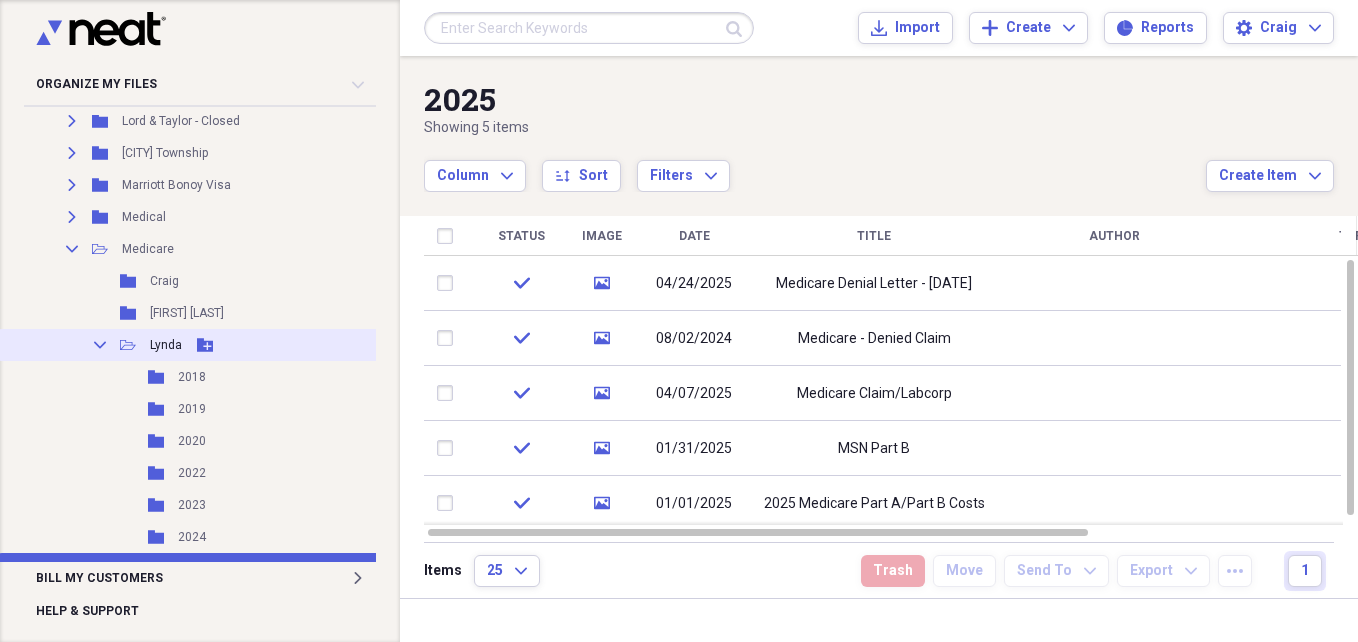 scroll, scrollTop: 1705, scrollLeft: 0, axis: vertical 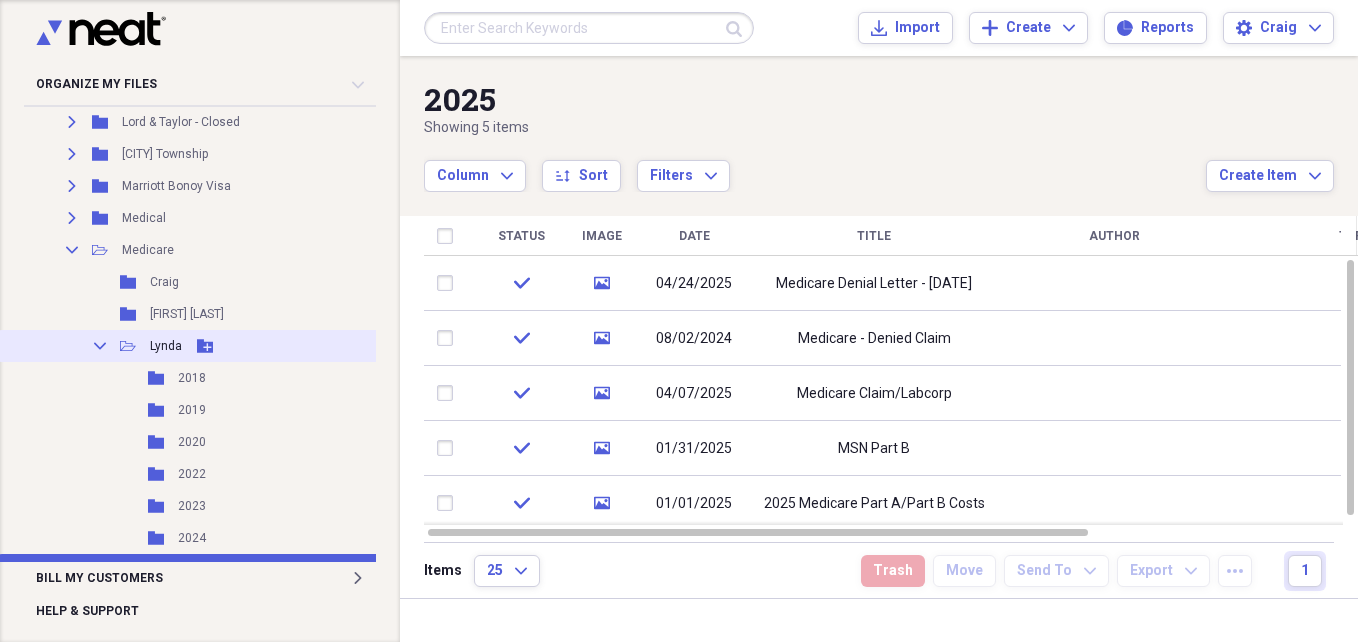 click on "Collapse" 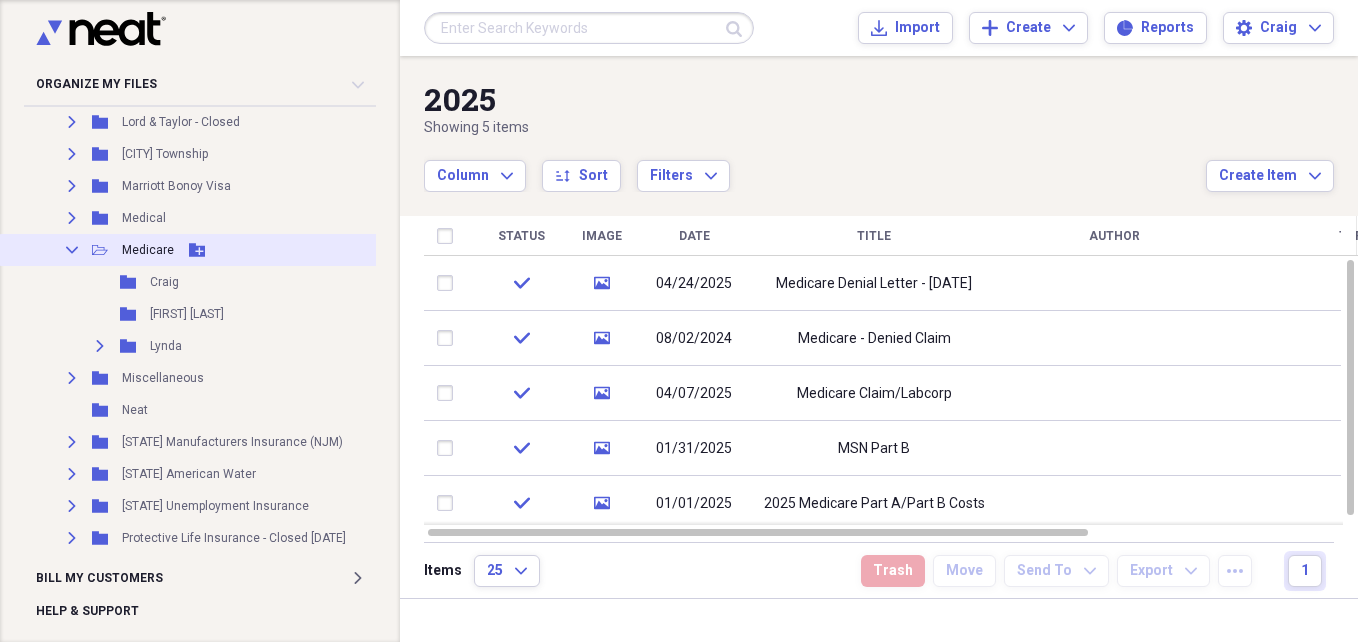 click on "Collapse" 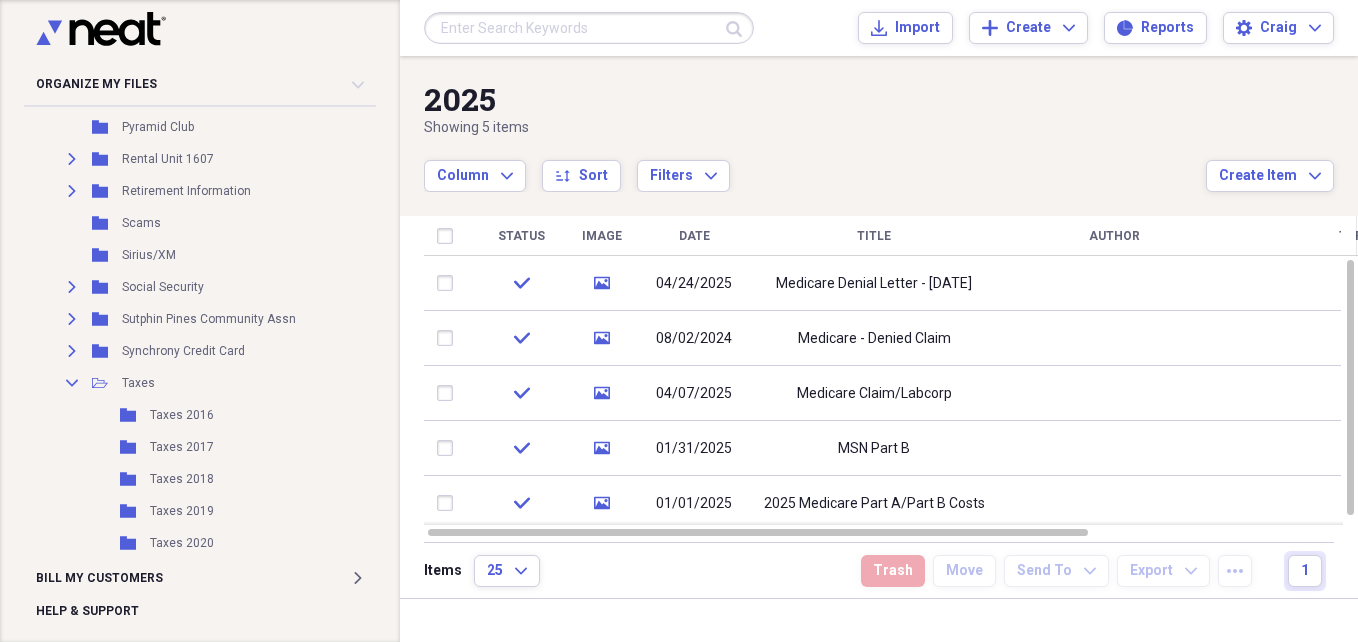 scroll, scrollTop: 2158, scrollLeft: 0, axis: vertical 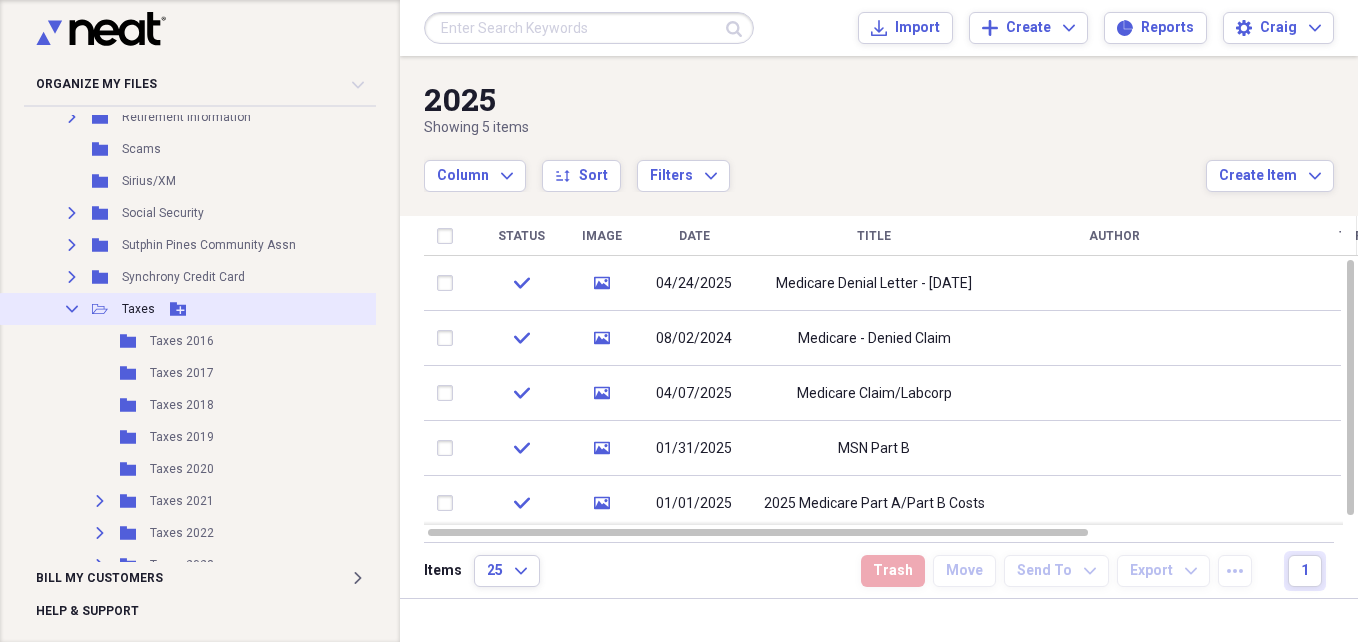 click on "Collapse" 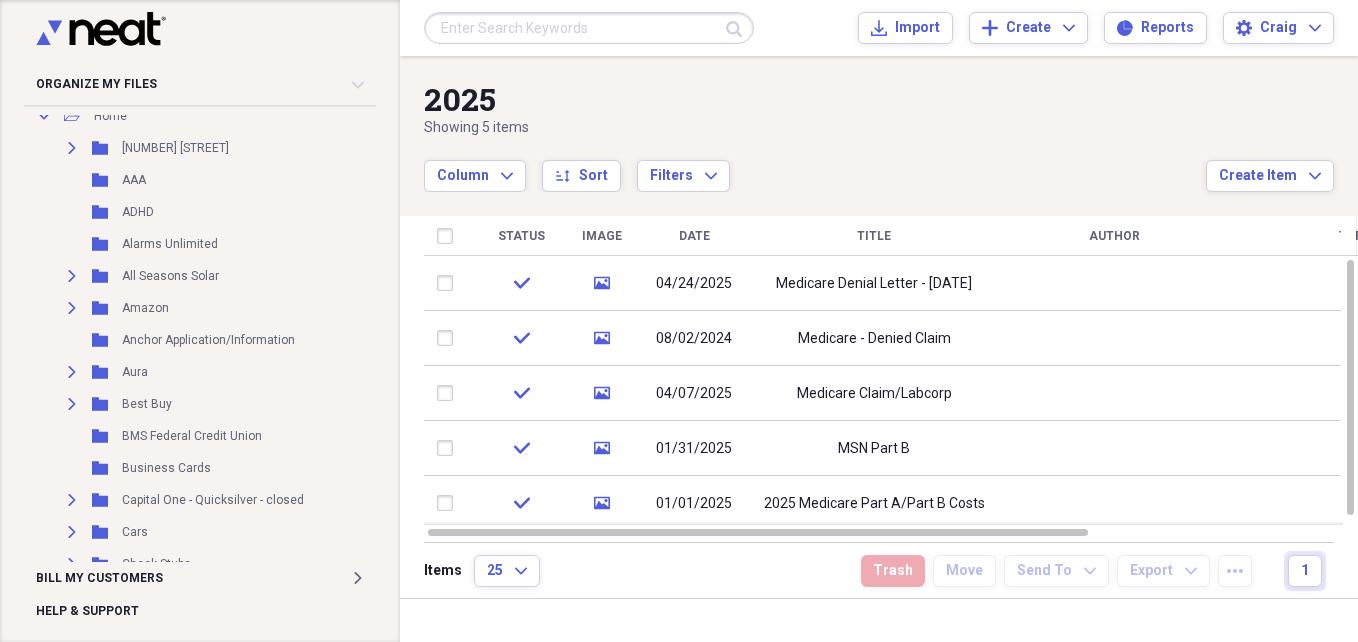 scroll, scrollTop: 0, scrollLeft: 0, axis: both 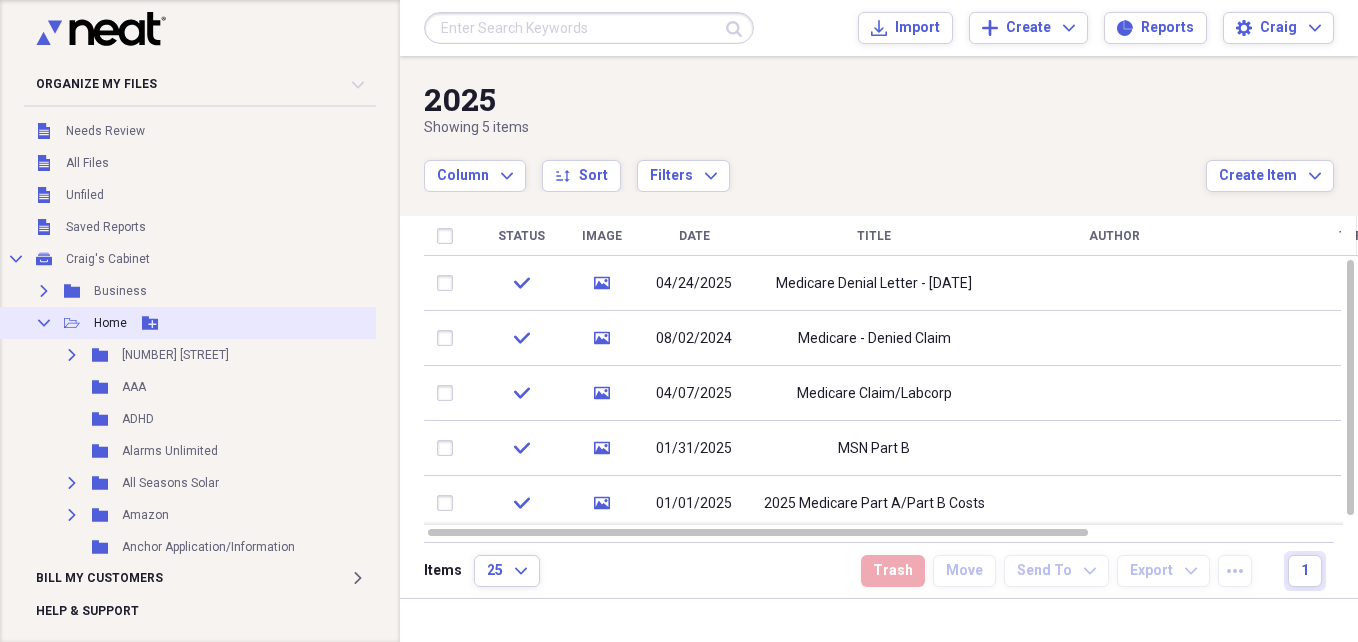 click 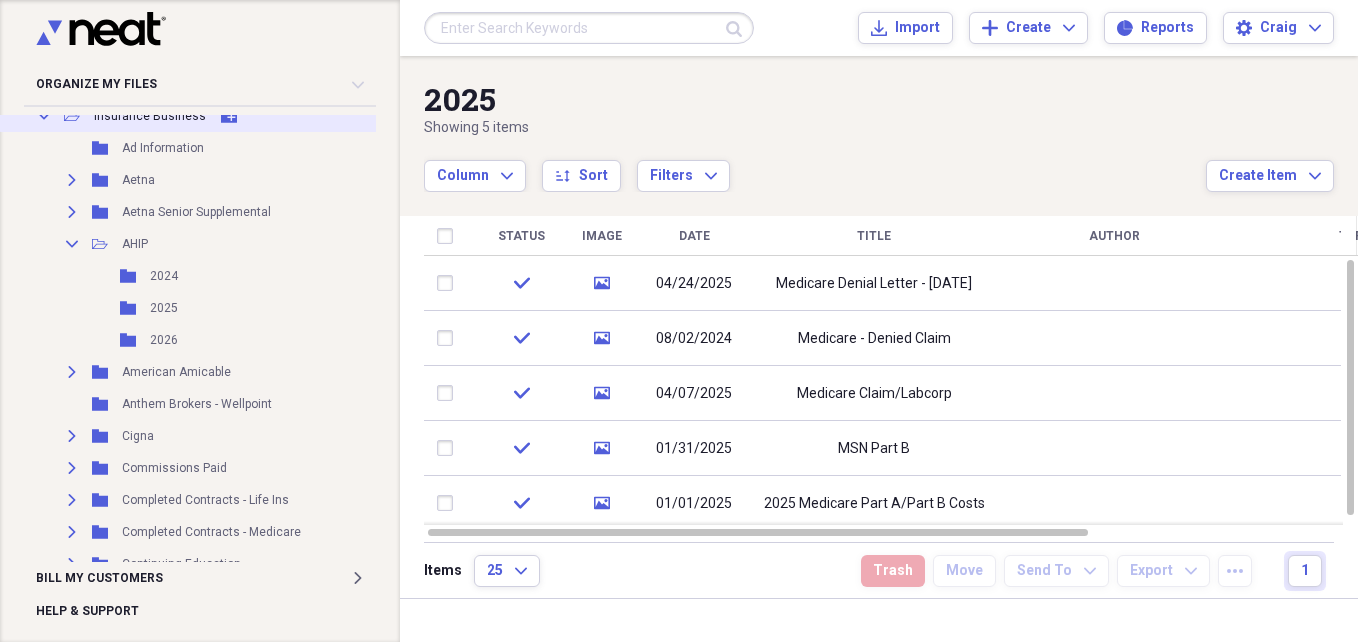 scroll, scrollTop: 280, scrollLeft: 0, axis: vertical 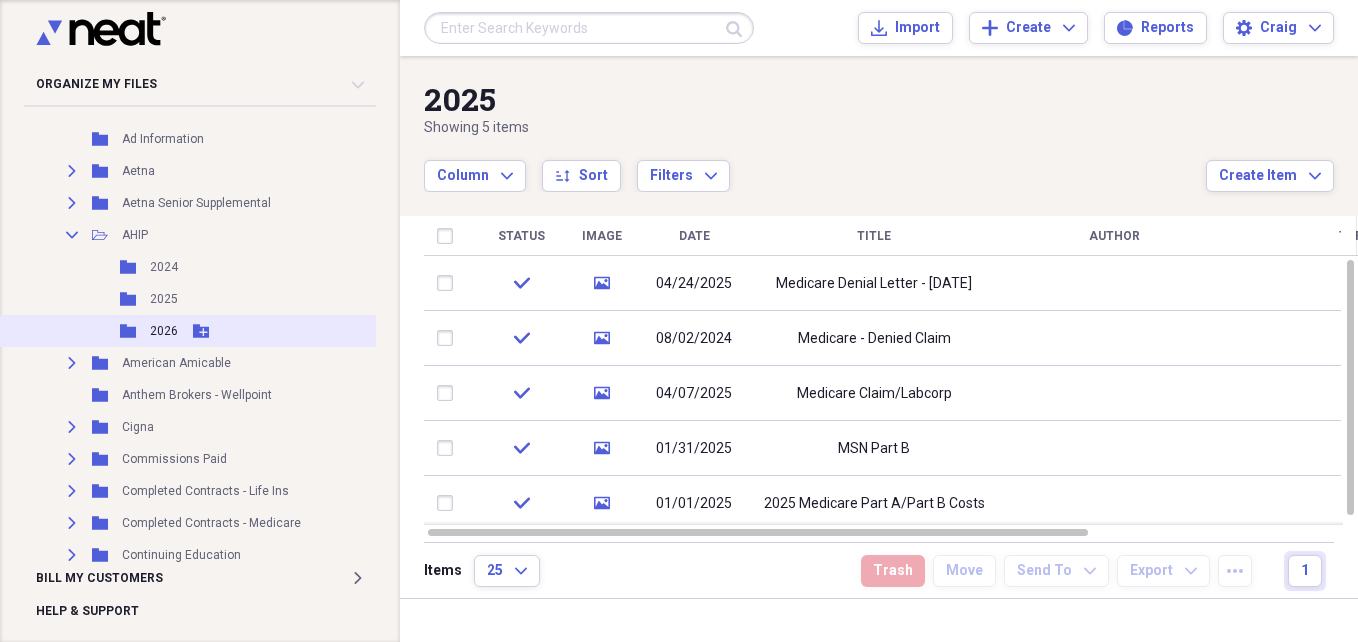 click on "2026" at bounding box center [164, 331] 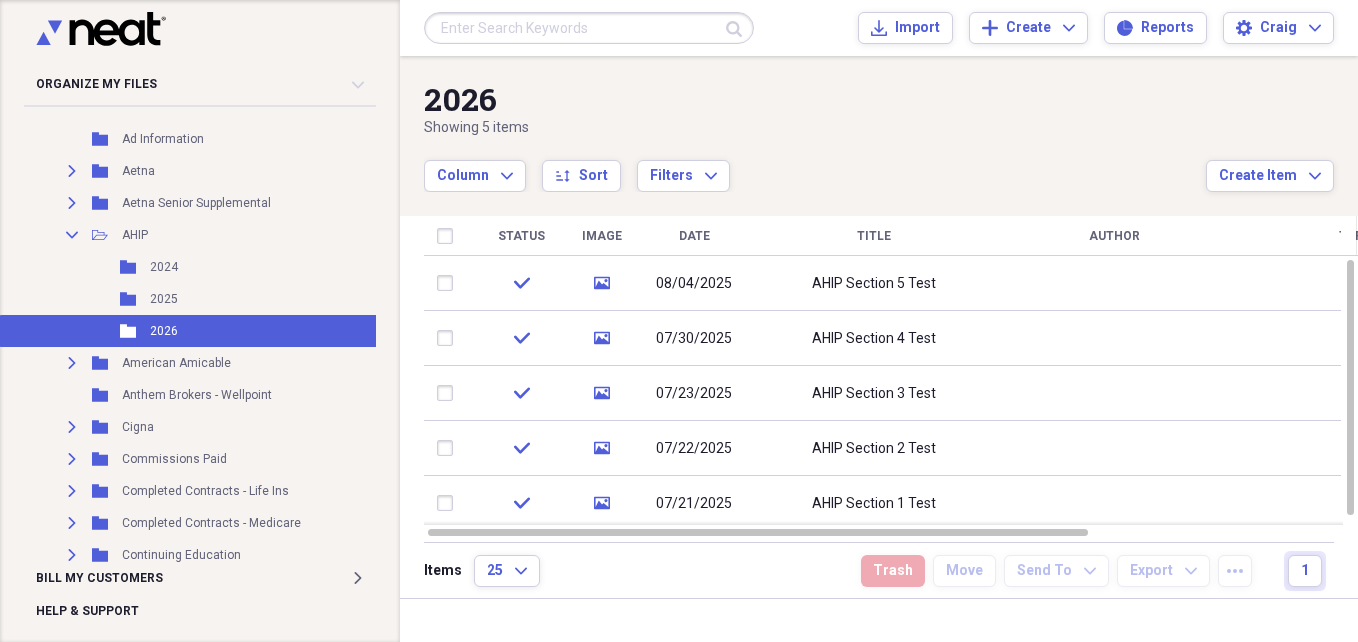 click at bounding box center [589, 28] 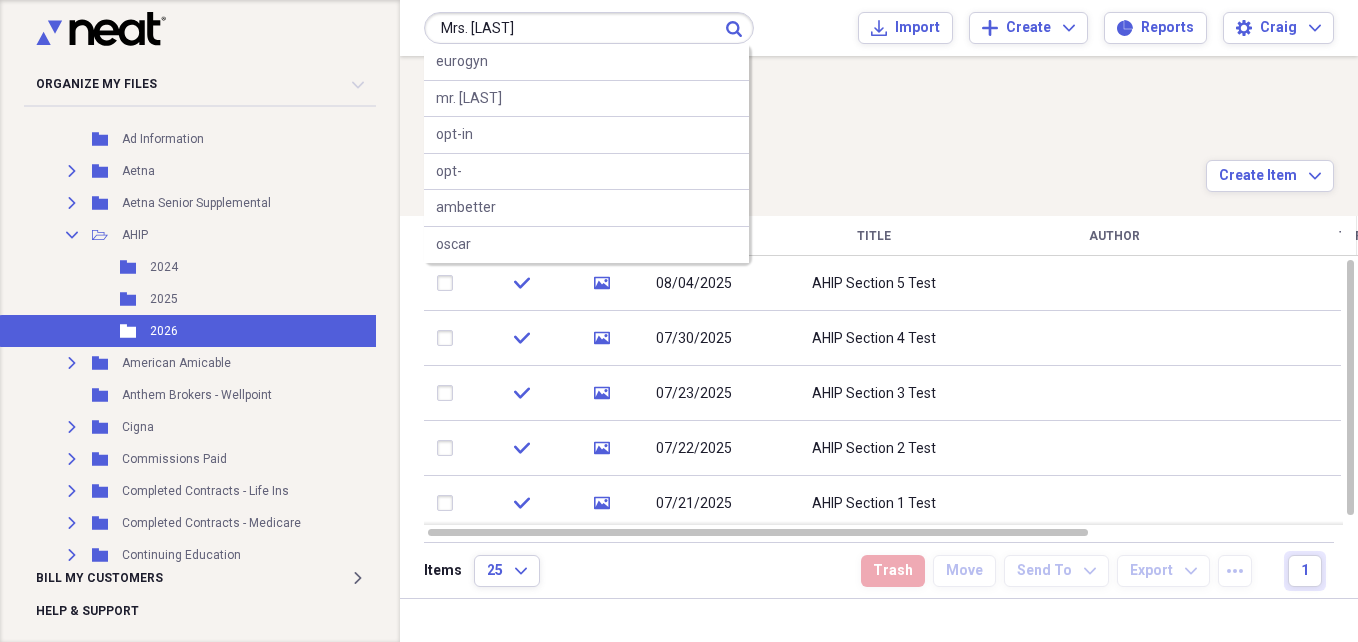 type on "Mrs. [LAST]" 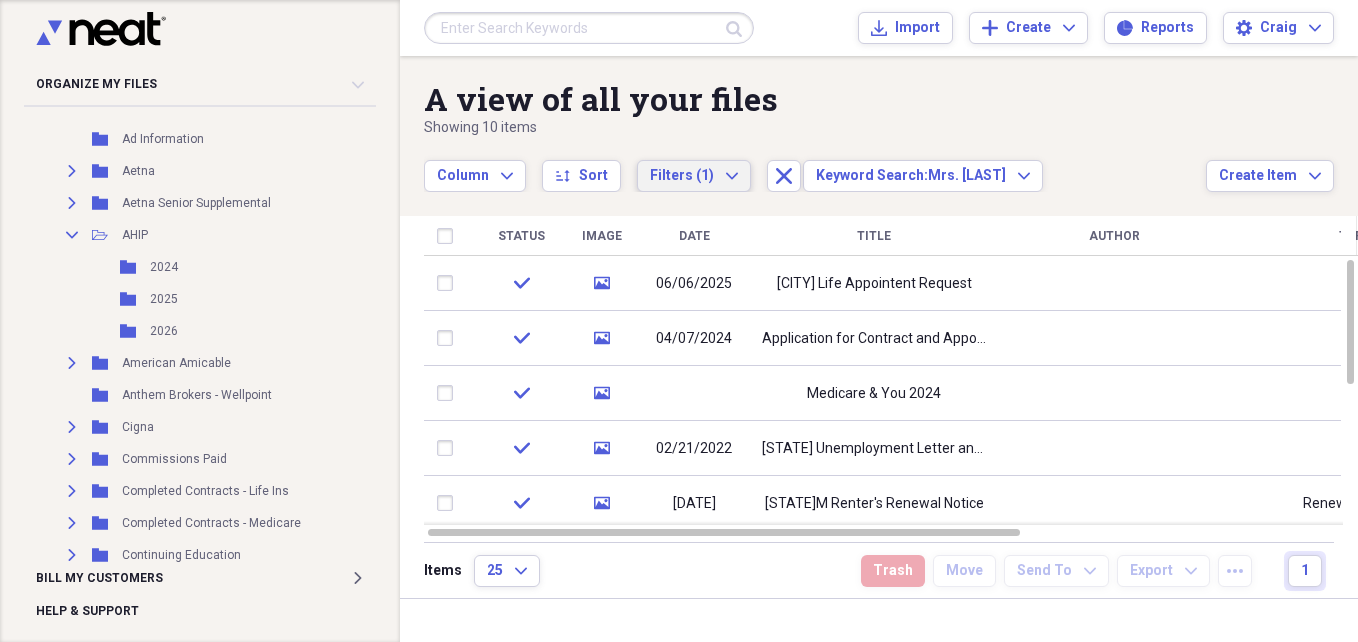 click 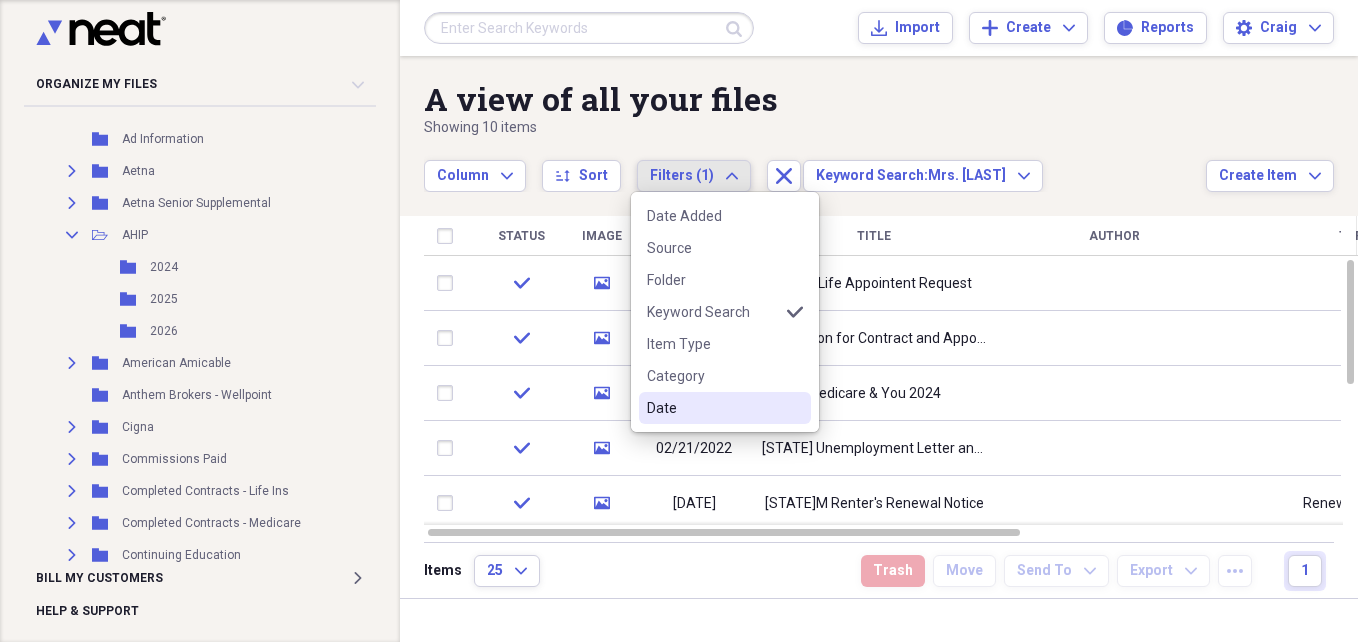 click on "Date" at bounding box center [713, 408] 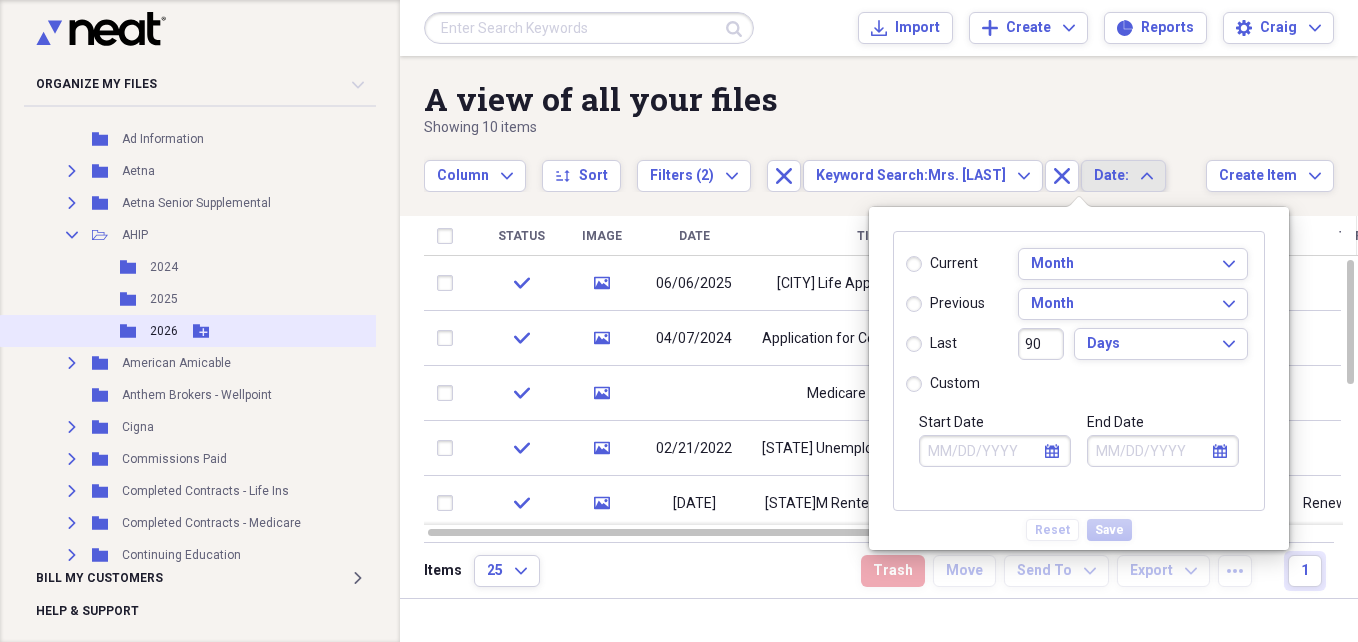 click on "2026" at bounding box center [164, 331] 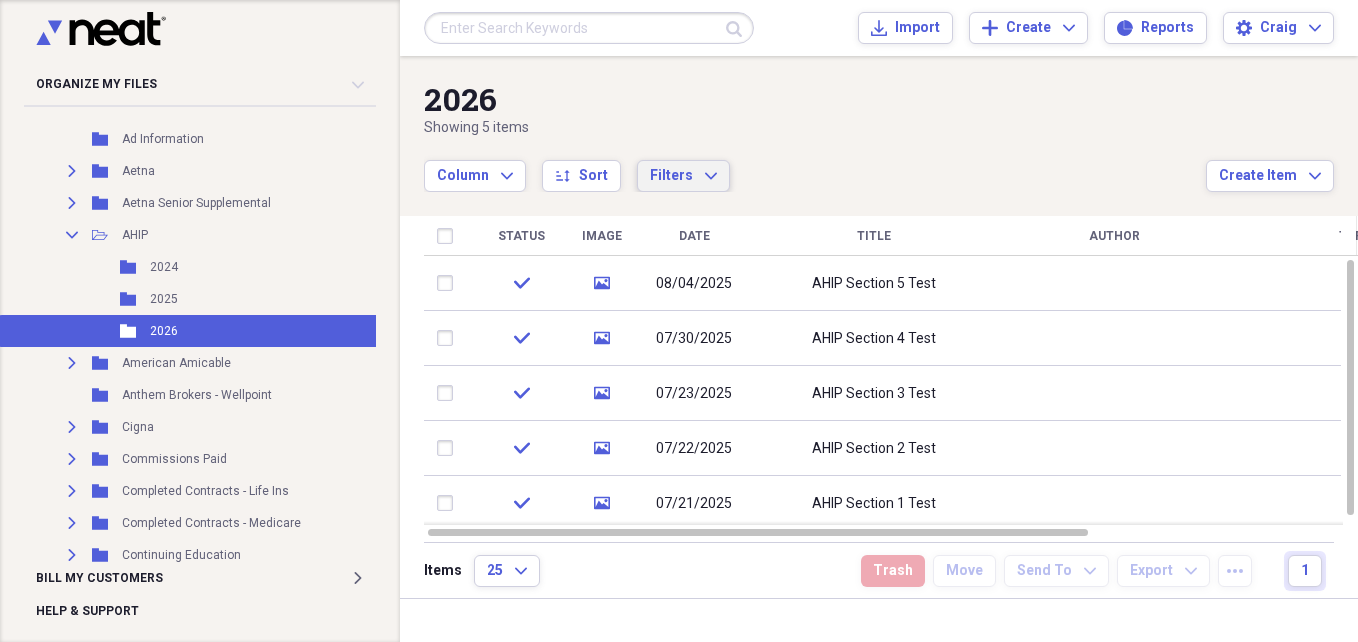 click on "Filters" at bounding box center [671, 175] 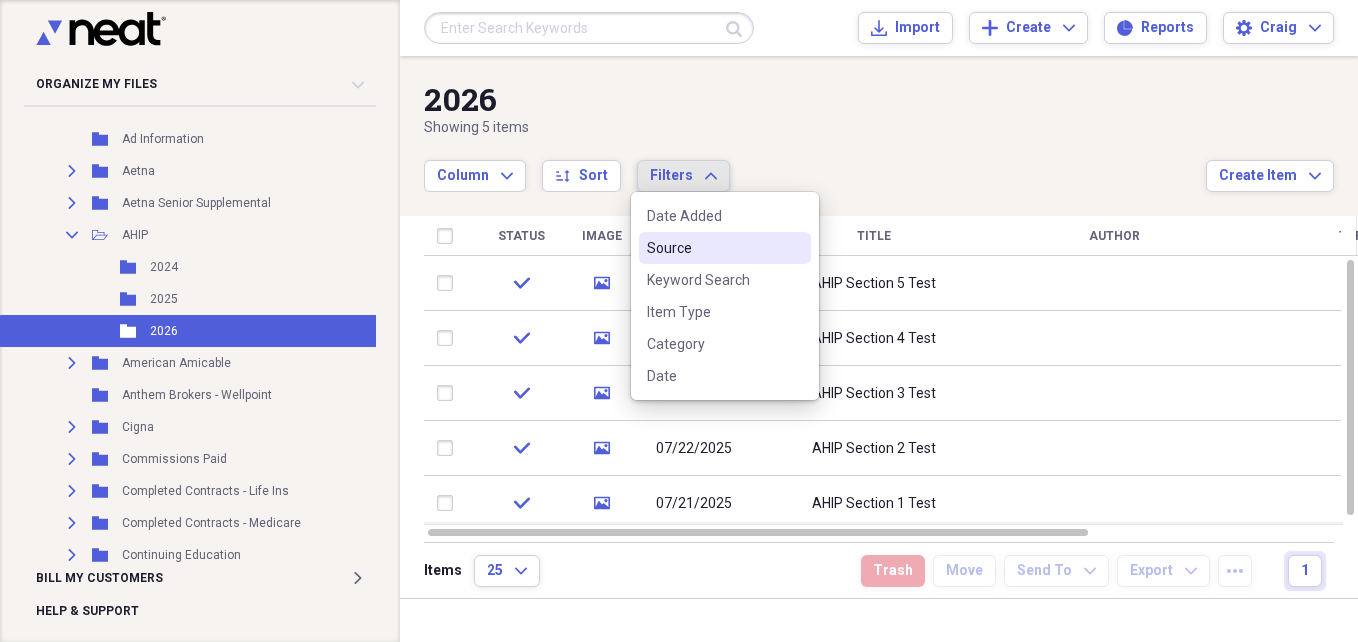 click on "Source" at bounding box center (713, 248) 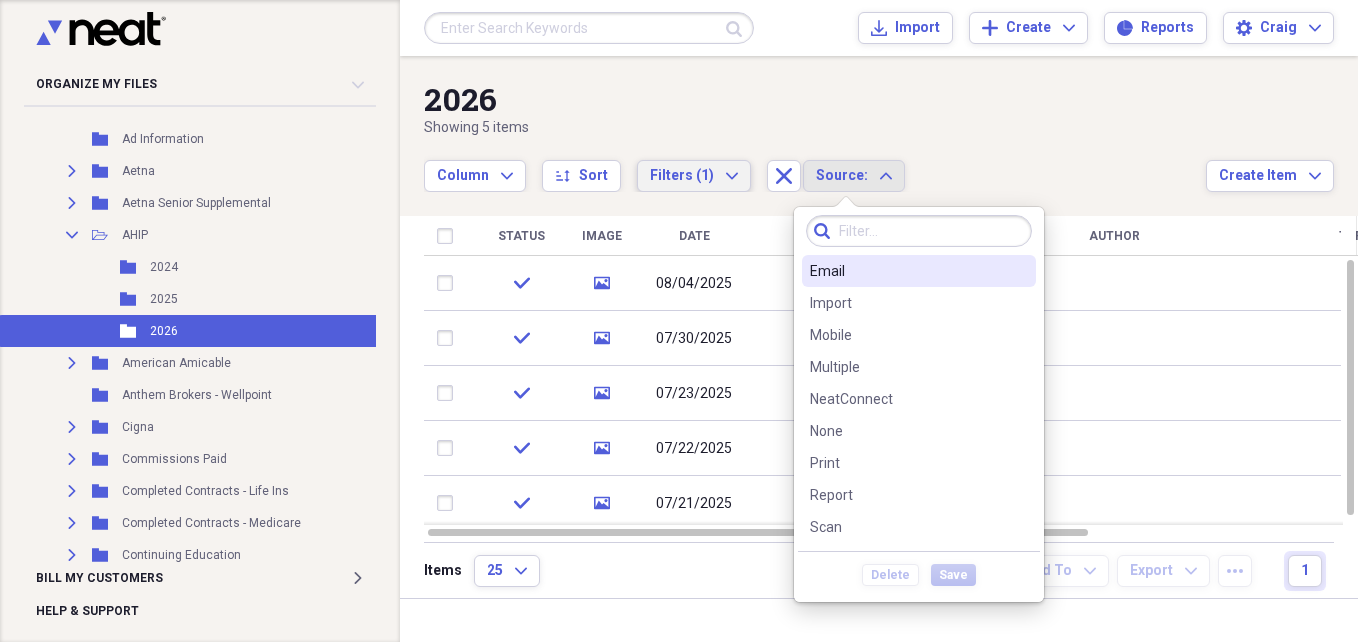 click on "Expand" 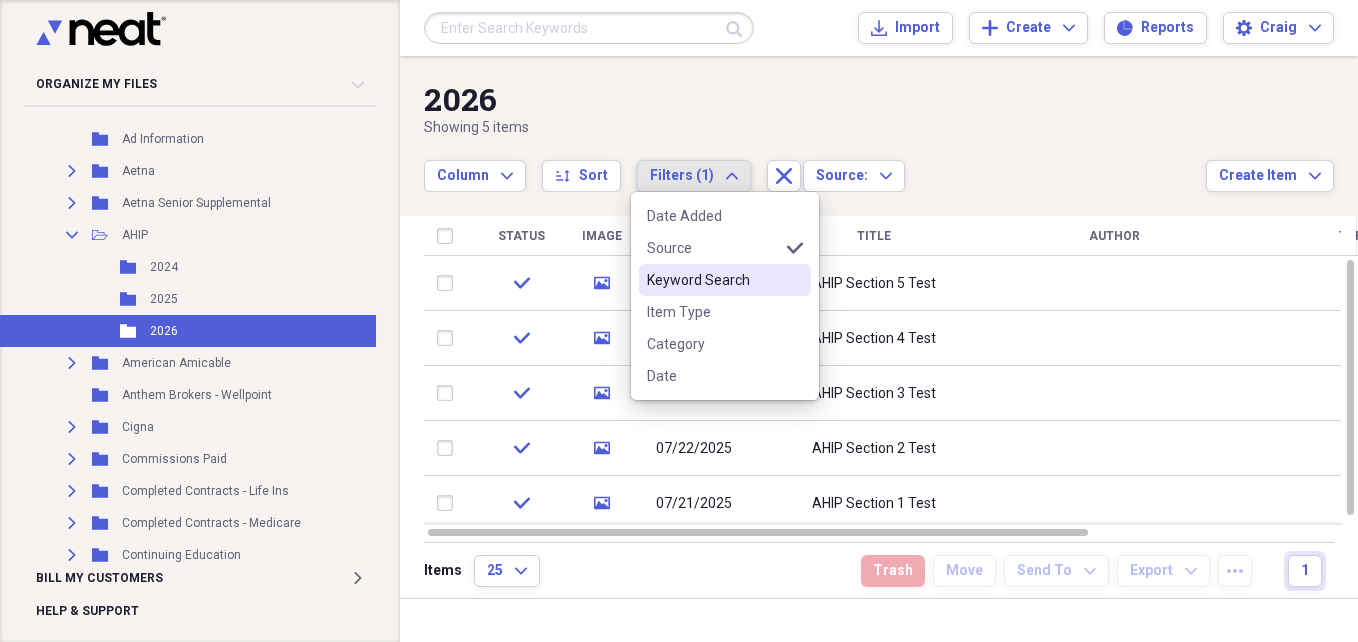 click on "Keyword Search" at bounding box center (713, 280) 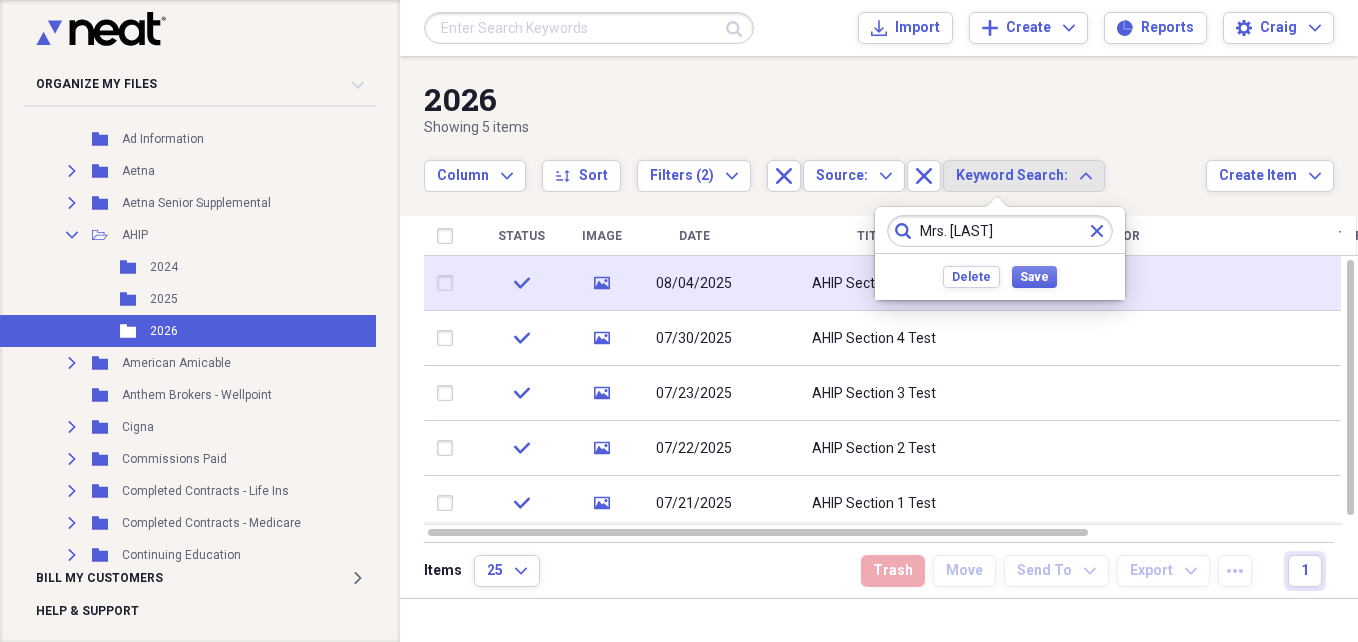 type on "Mrs. [LAST]" 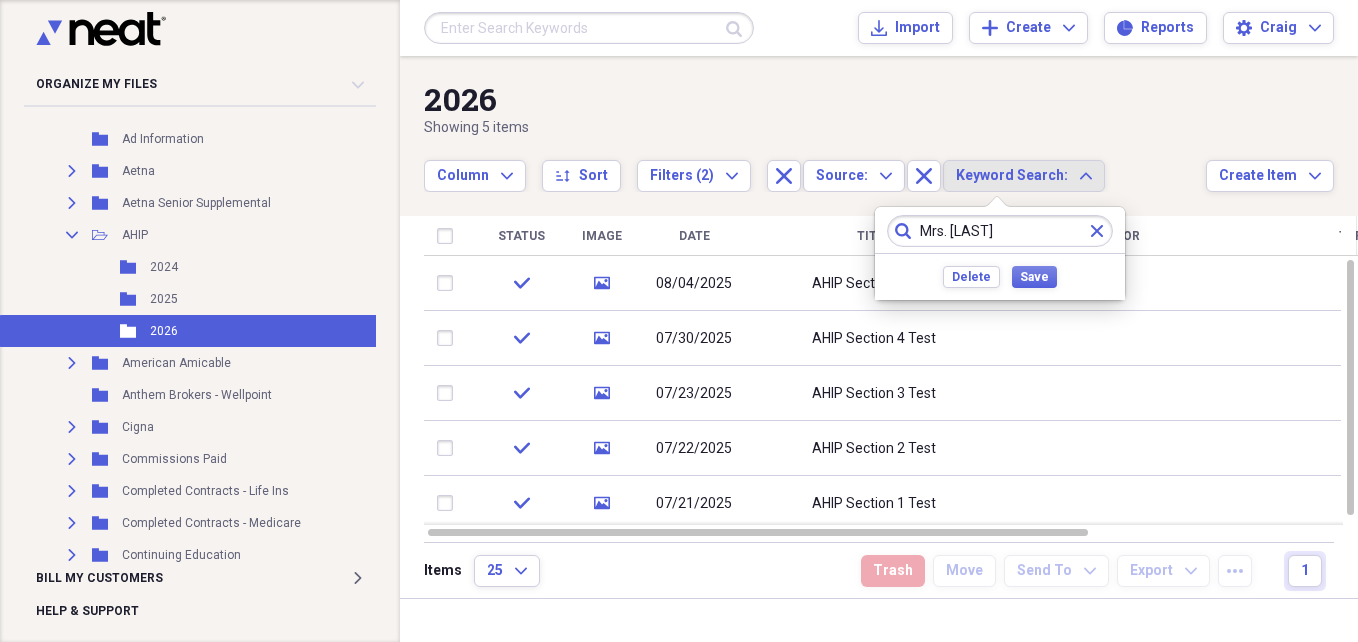 click on "Clear" 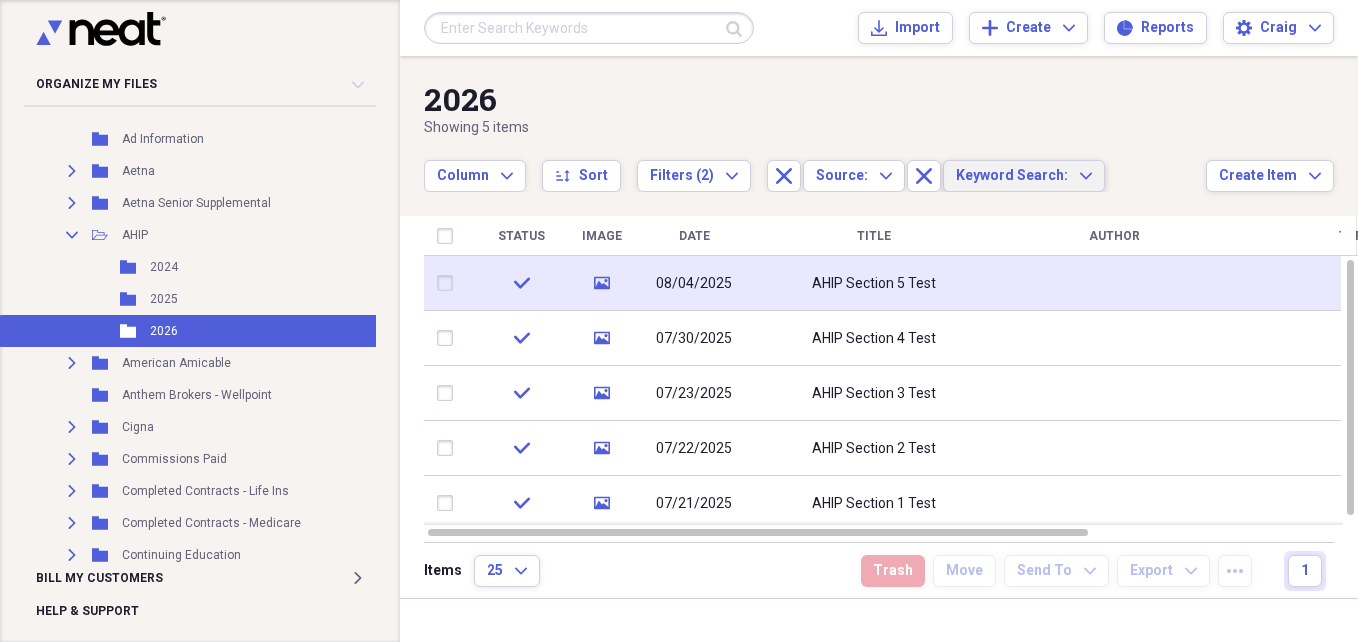 click on "AHIP Section 5 Test" at bounding box center [874, 283] 